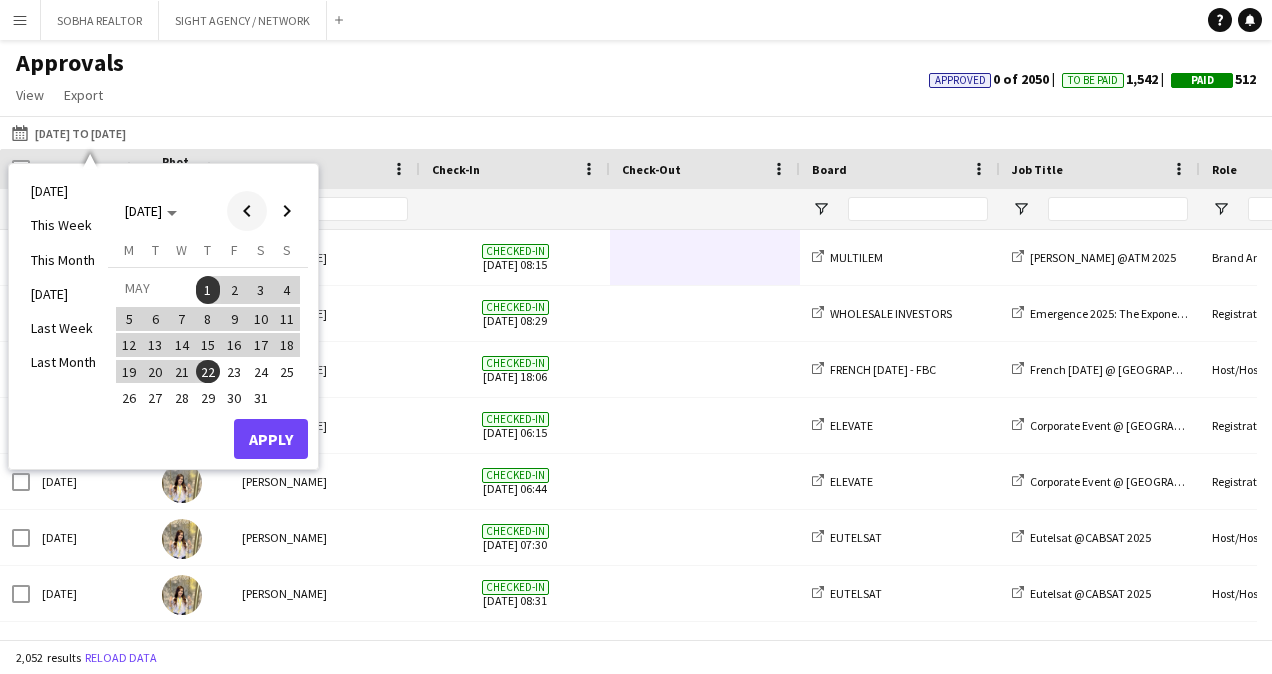 scroll, scrollTop: 0, scrollLeft: 0, axis: both 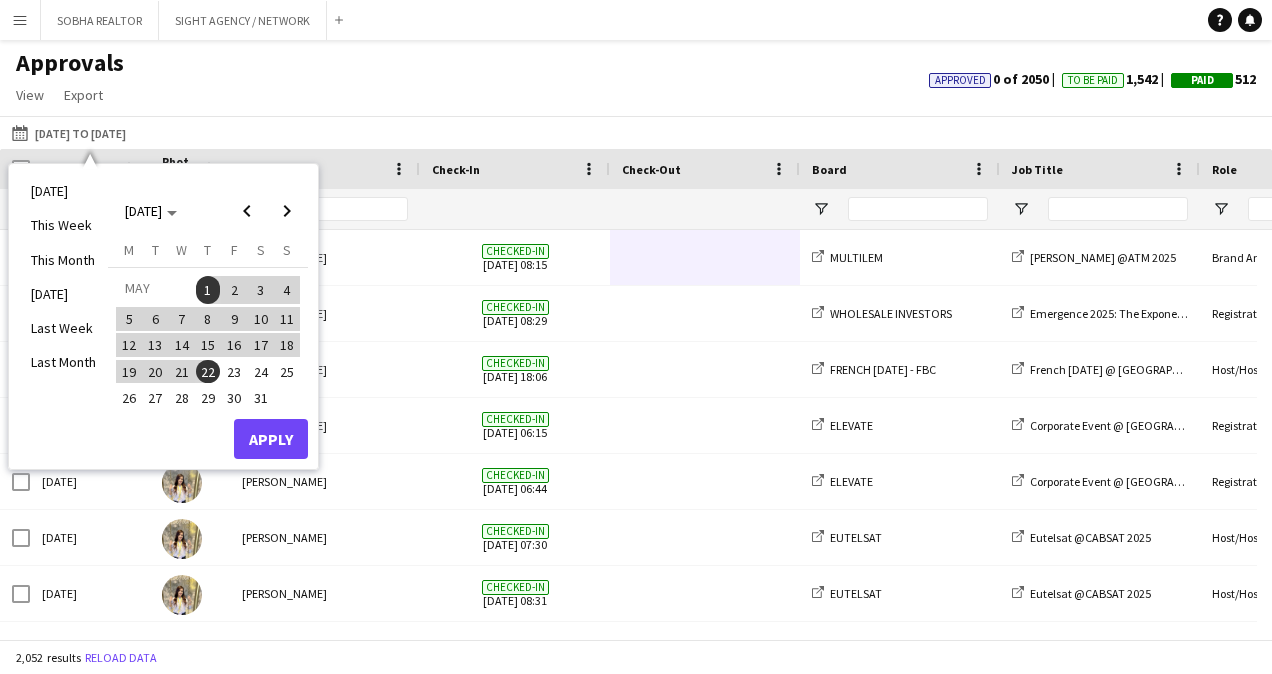 click on "30" at bounding box center [234, 398] 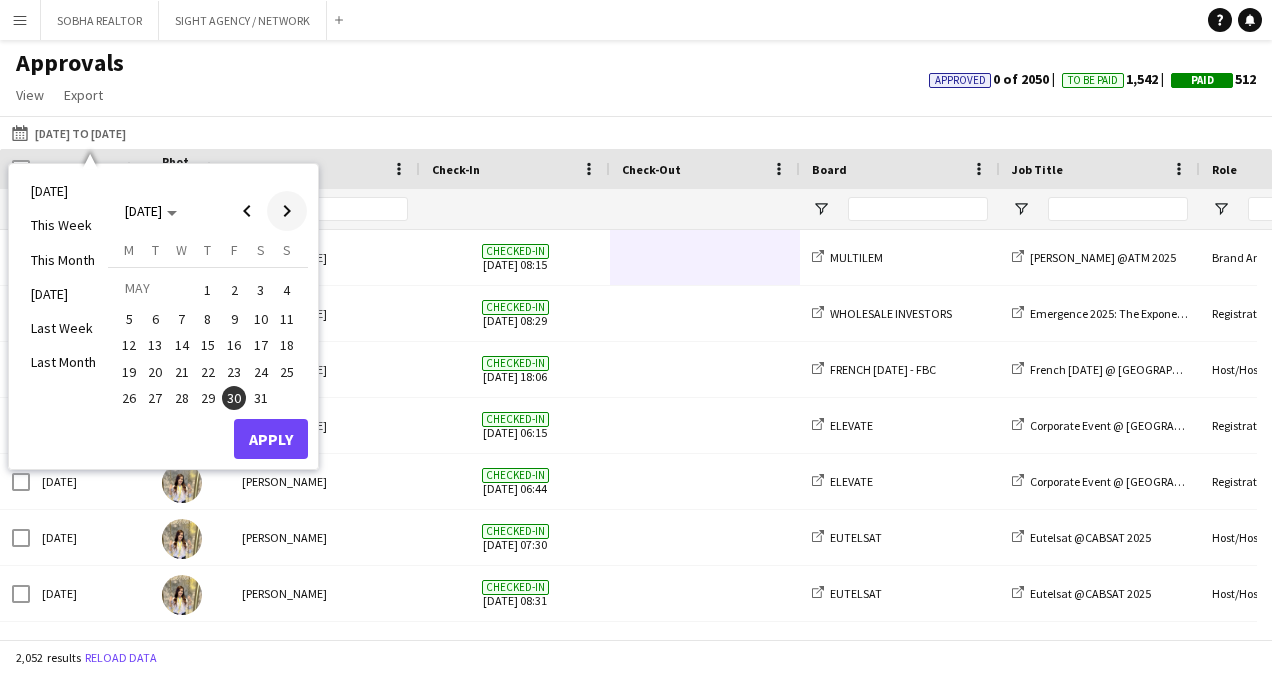 click at bounding box center (287, 211) 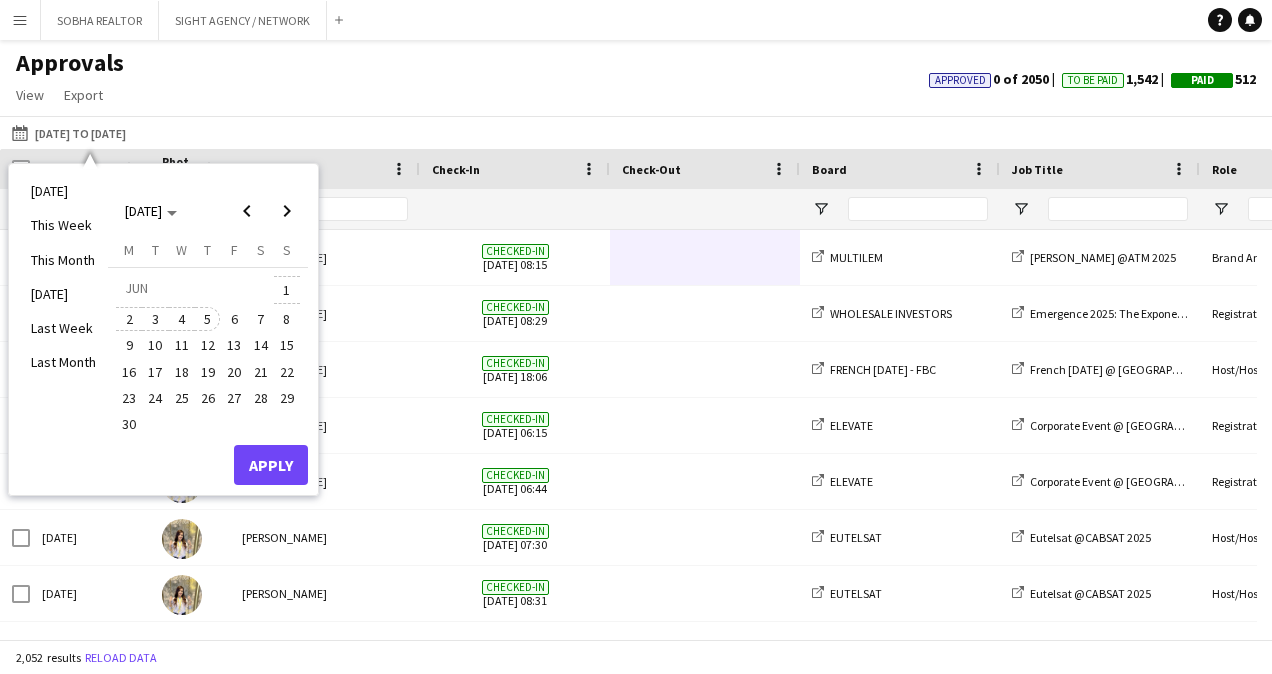 click on "5" at bounding box center [208, 319] 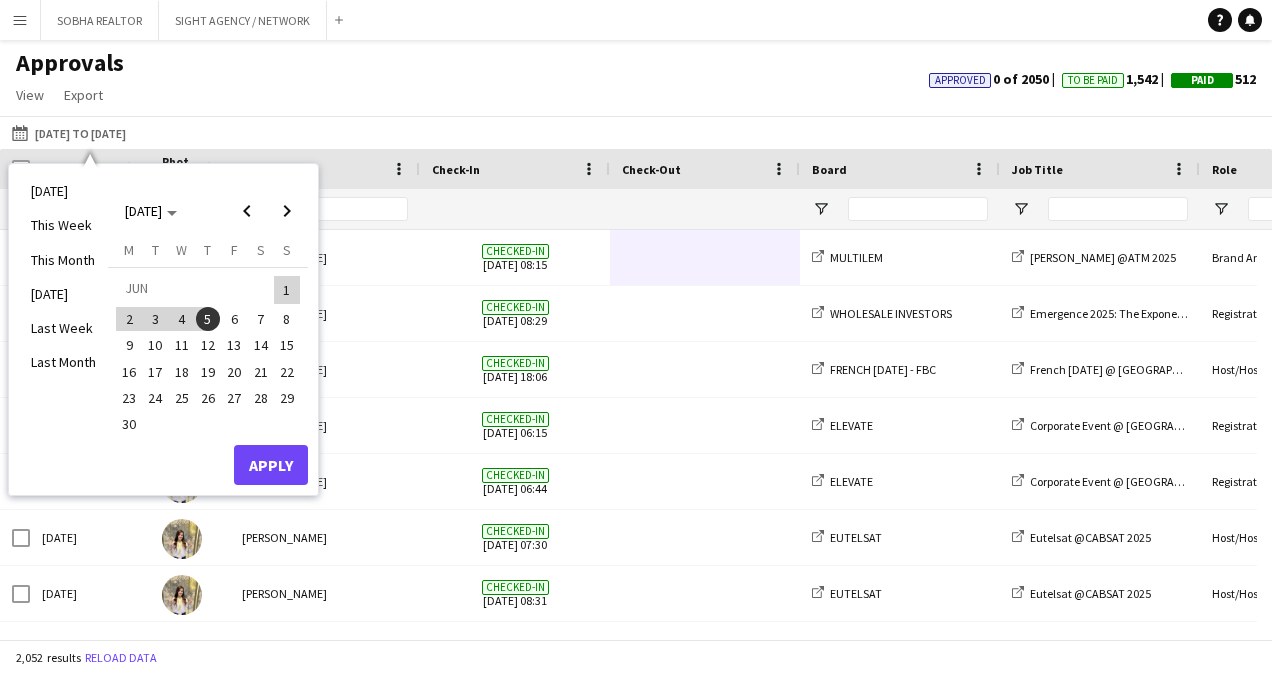 click on "[DATE]   This Week   This Month   [DATE]   Last Week   Last Month  [DATE] [DATE] [DATE] M [DATE] T [DATE] W [DATE] T [DATE] F [DATE] S [DATE] S  [DATE]   2   3   4   5   6   7   8   9   10   11   12   13   14   15   16   17   18   19   20   21   22   23   24   25   26   27   28   29   30
Comparison range
Comparison range
Apply" at bounding box center [163, 329] 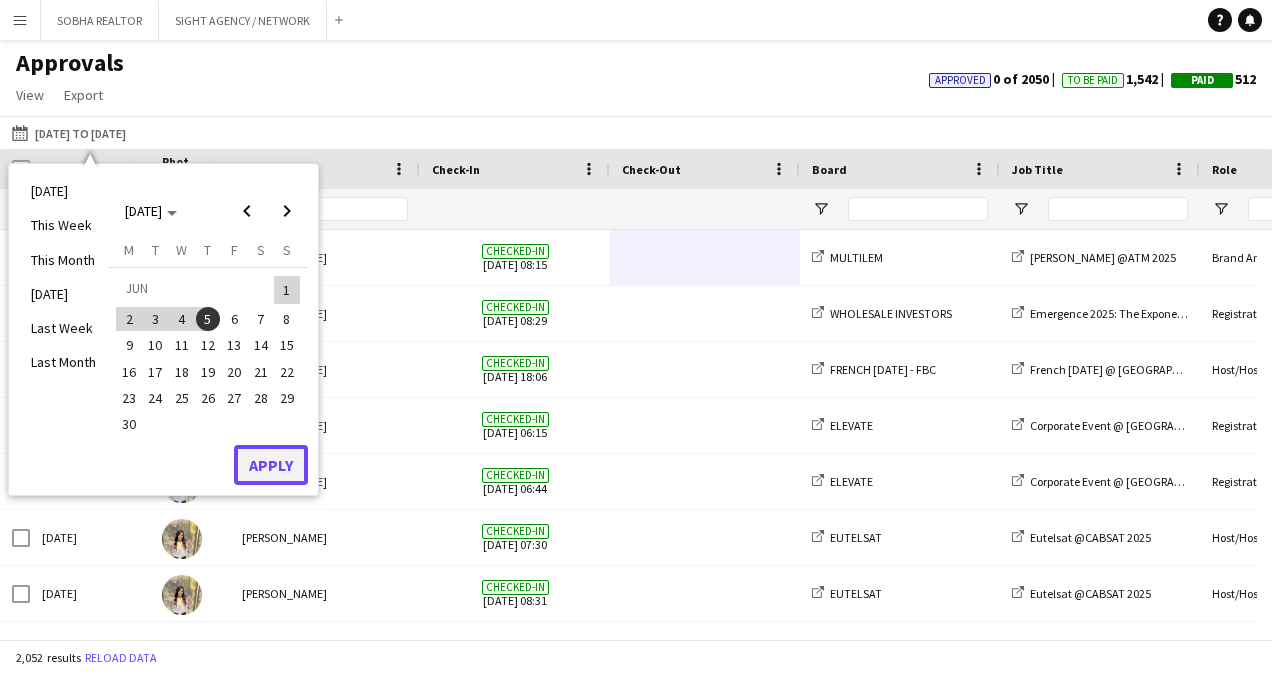 click on "Apply" at bounding box center (271, 465) 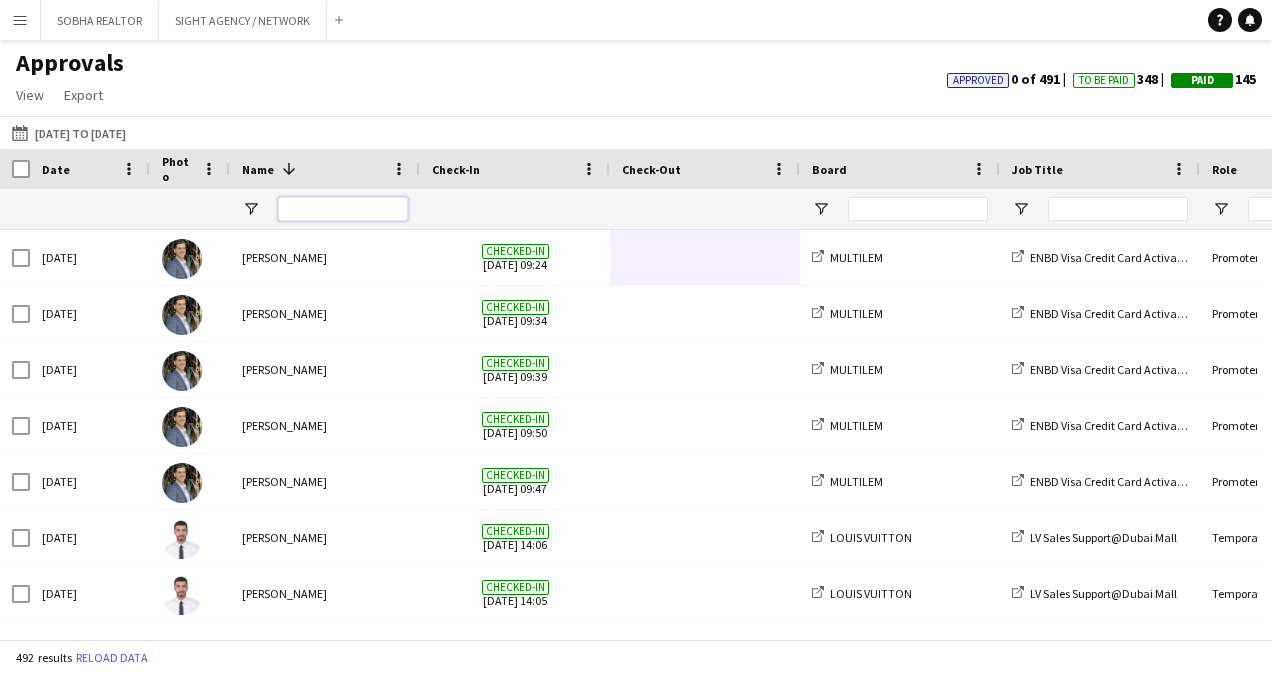 click at bounding box center [343, 209] 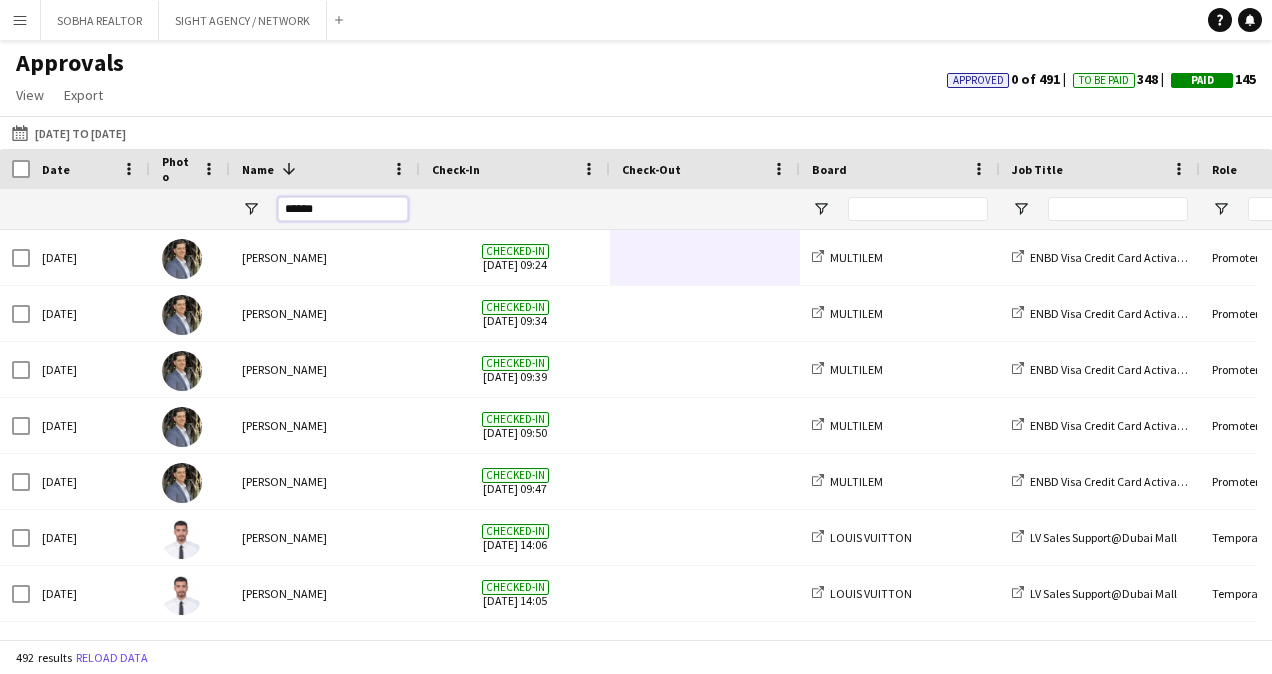 type on "*******" 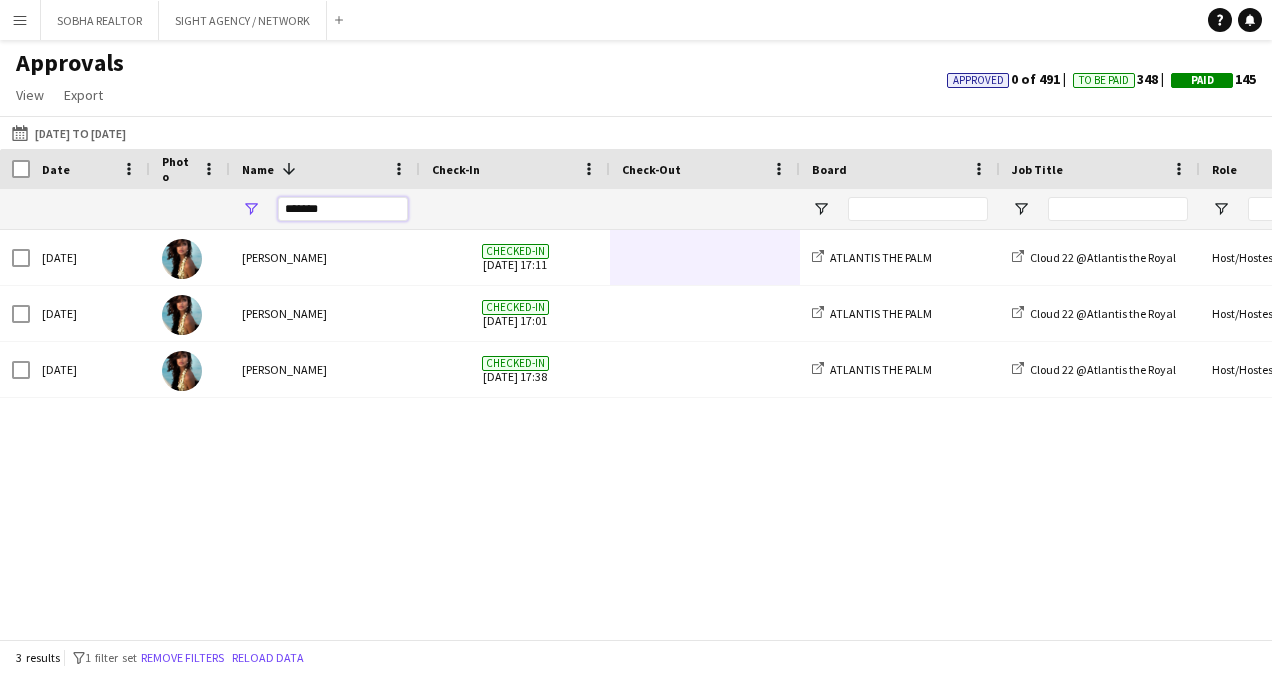drag, startPoint x: 342, startPoint y: 206, endPoint x: 255, endPoint y: 206, distance: 87 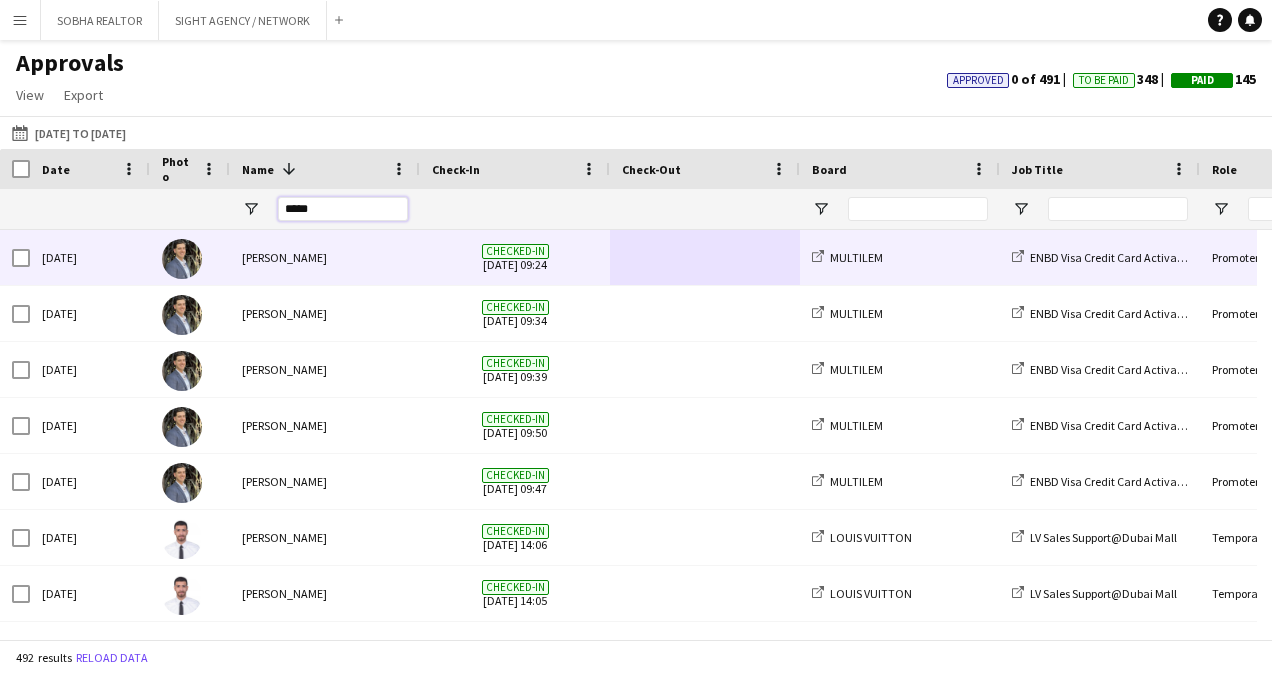 type on "******" 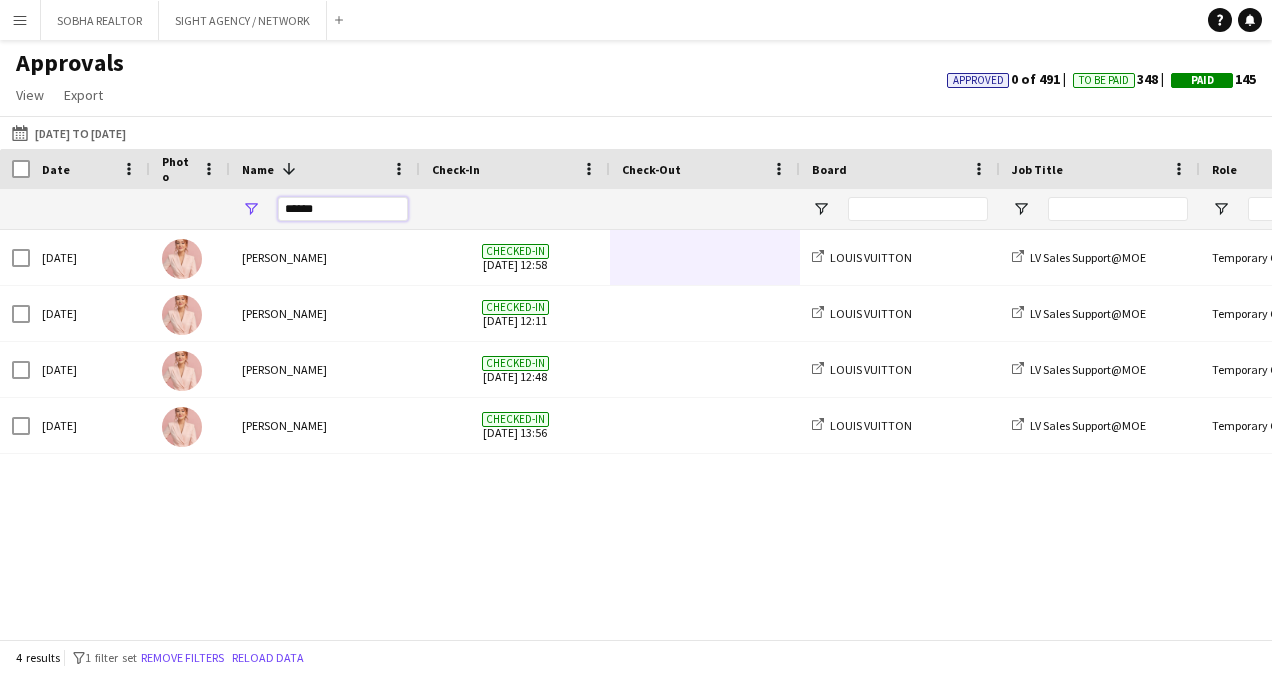 drag, startPoint x: 342, startPoint y: 207, endPoint x: 228, endPoint y: 213, distance: 114.15778 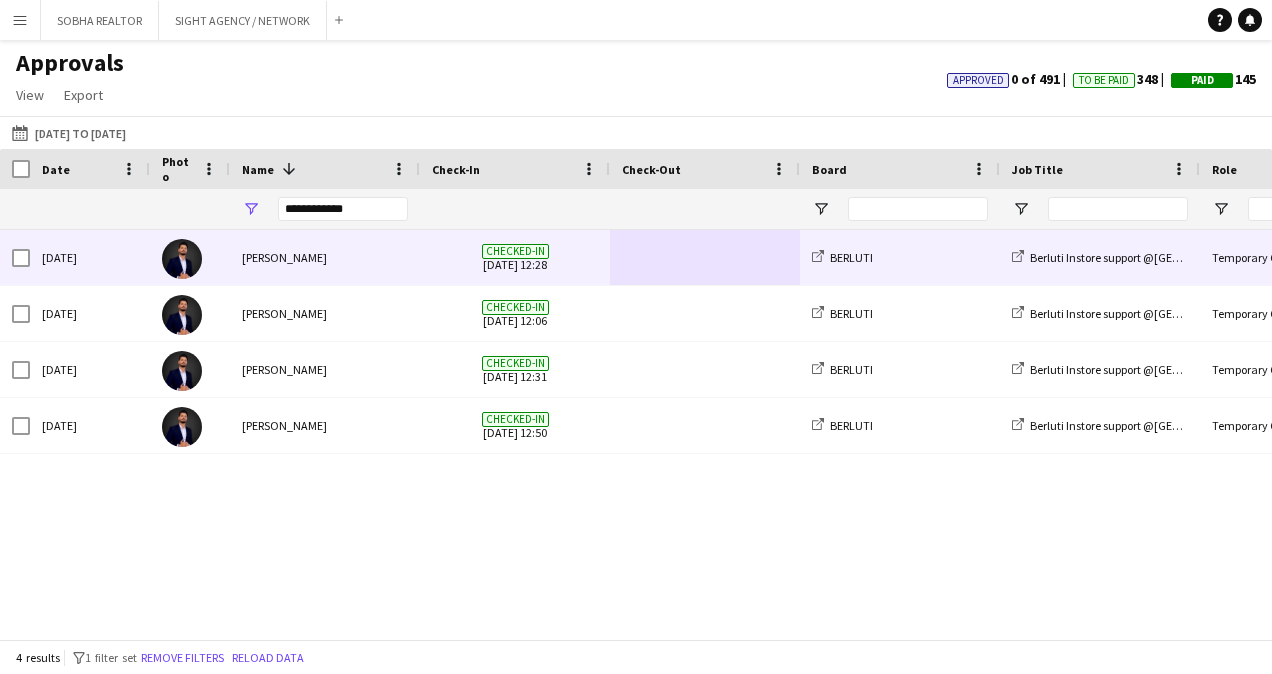 click at bounding box center [705, 257] 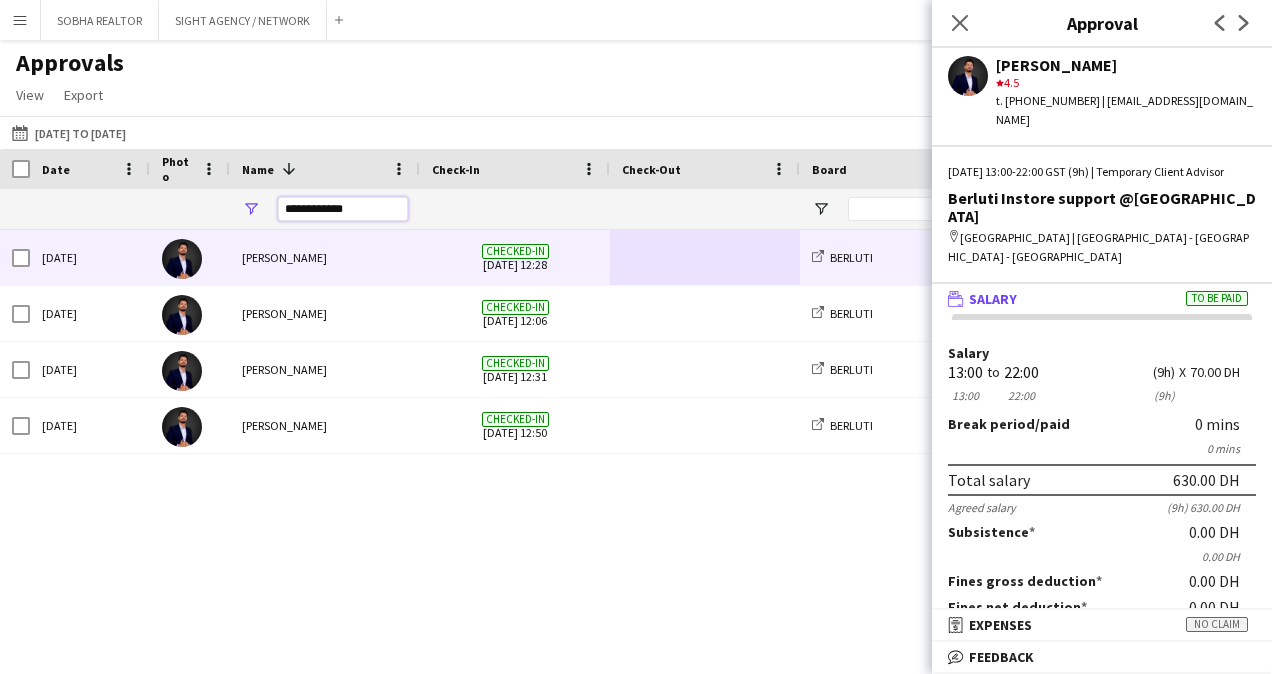 drag, startPoint x: 383, startPoint y: 216, endPoint x: 212, endPoint y: 223, distance: 171.14322 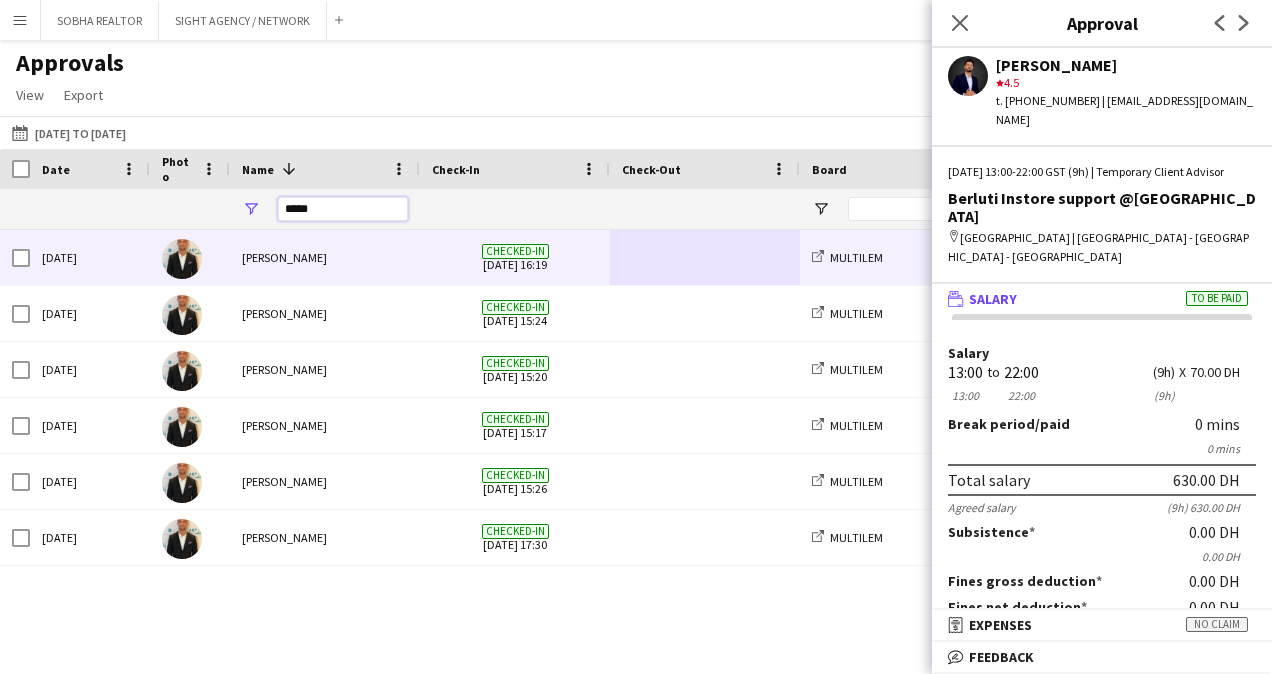 type on "*****" 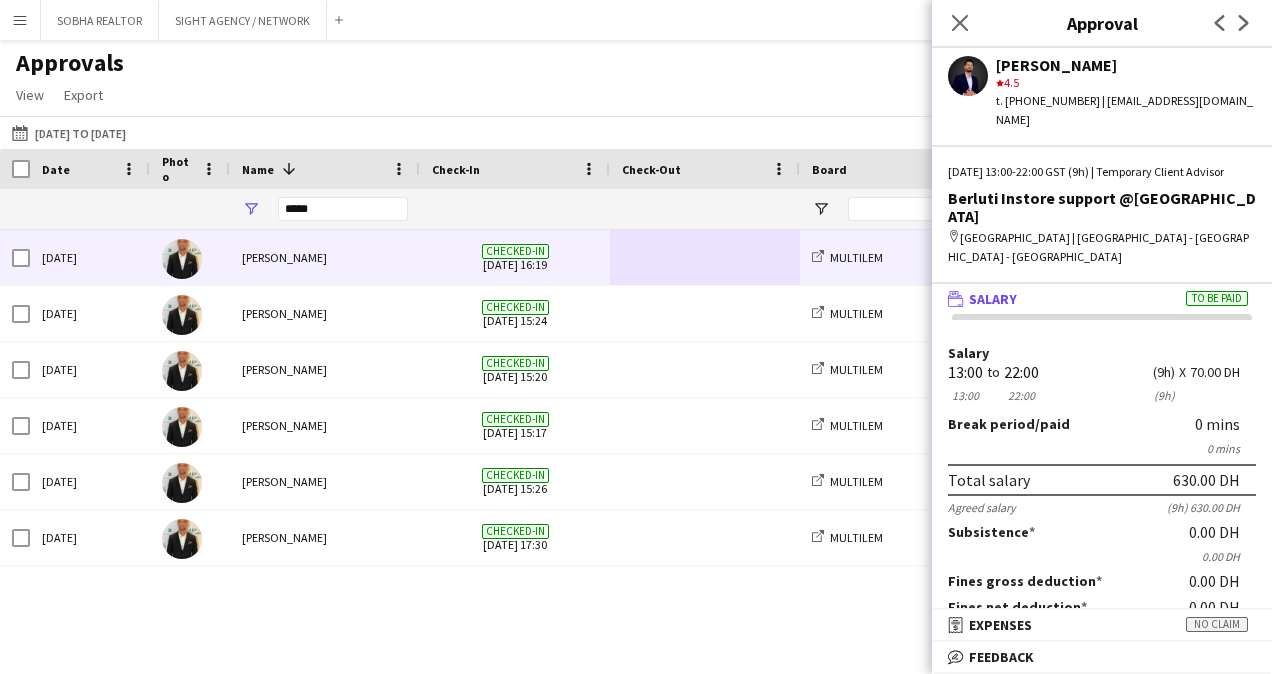 click at bounding box center [705, 257] 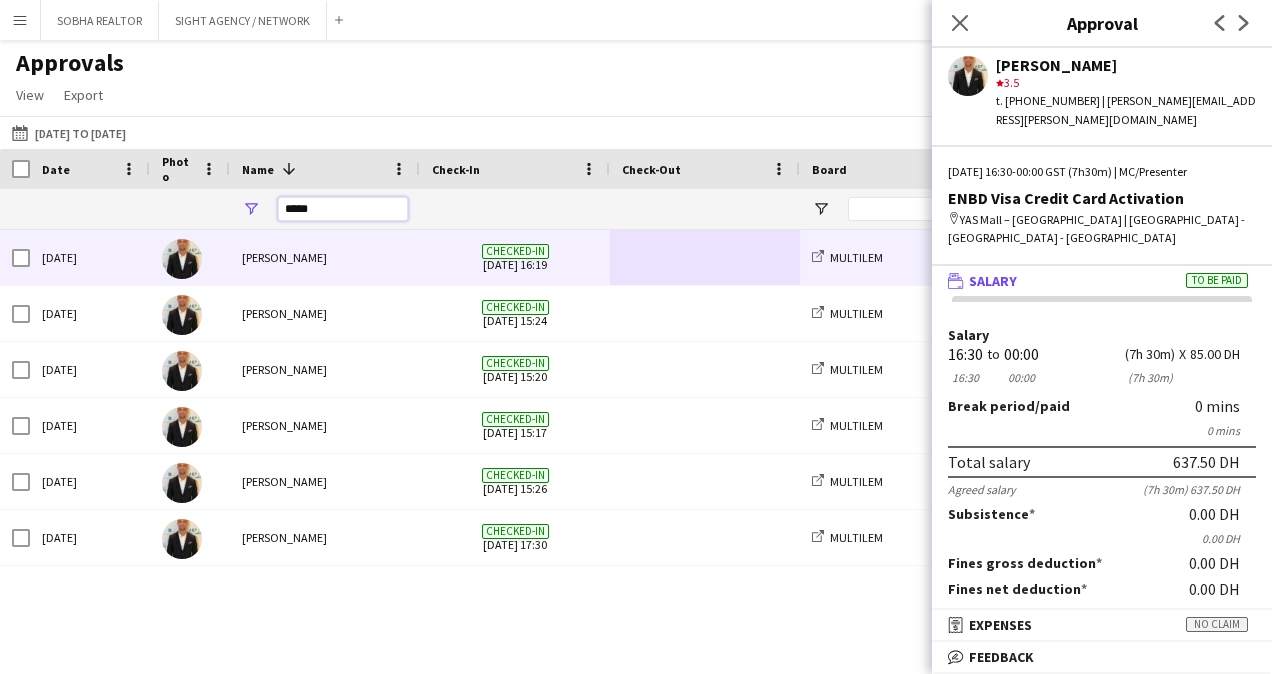 drag, startPoint x: 334, startPoint y: 211, endPoint x: 214, endPoint y: 219, distance: 120.26637 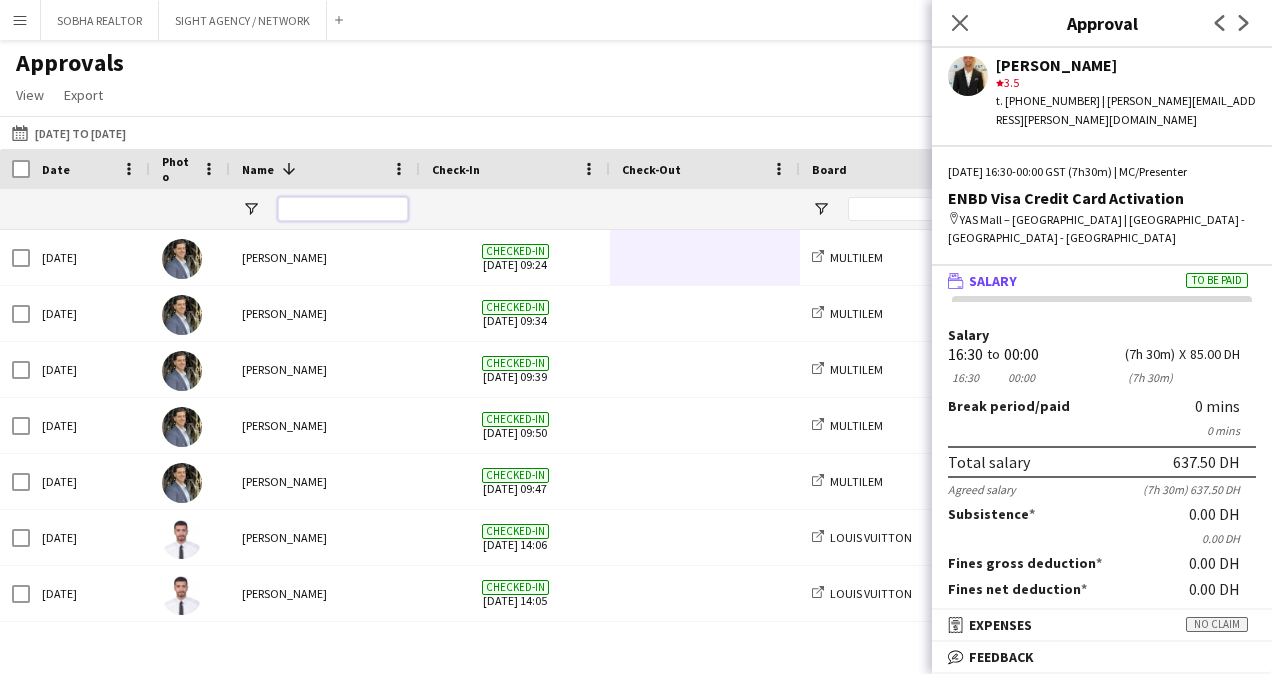 type 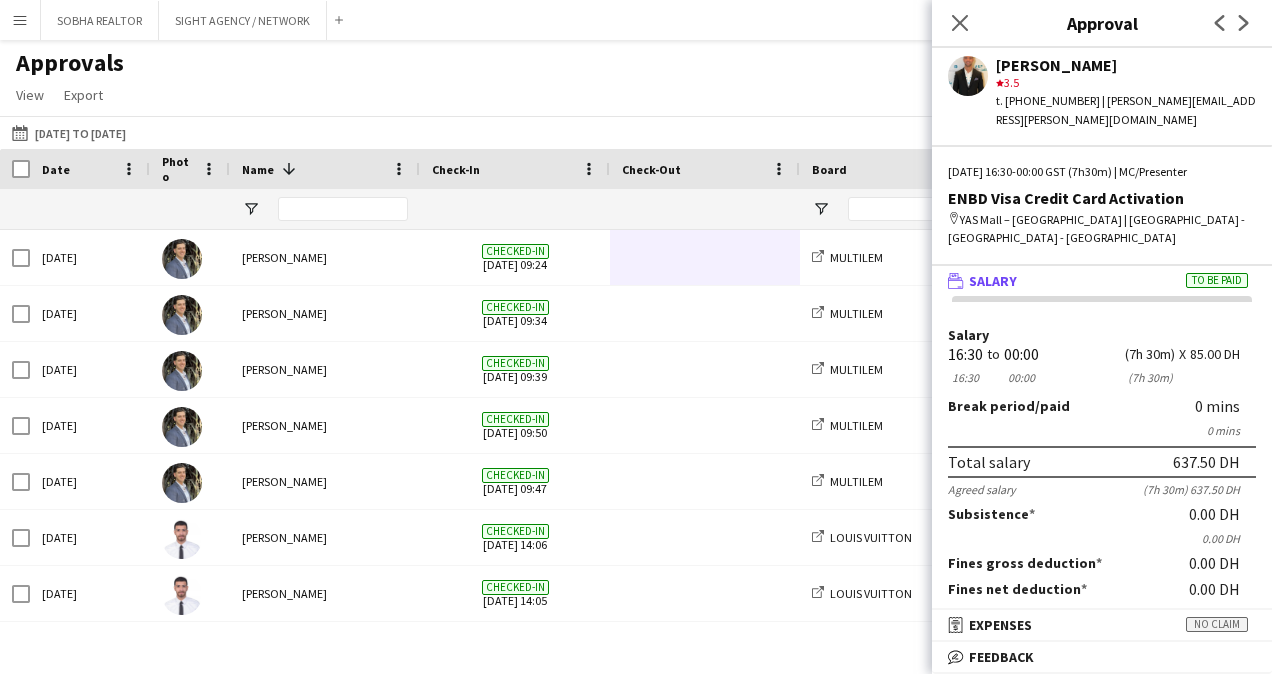 click on "Menu" at bounding box center [20, 20] 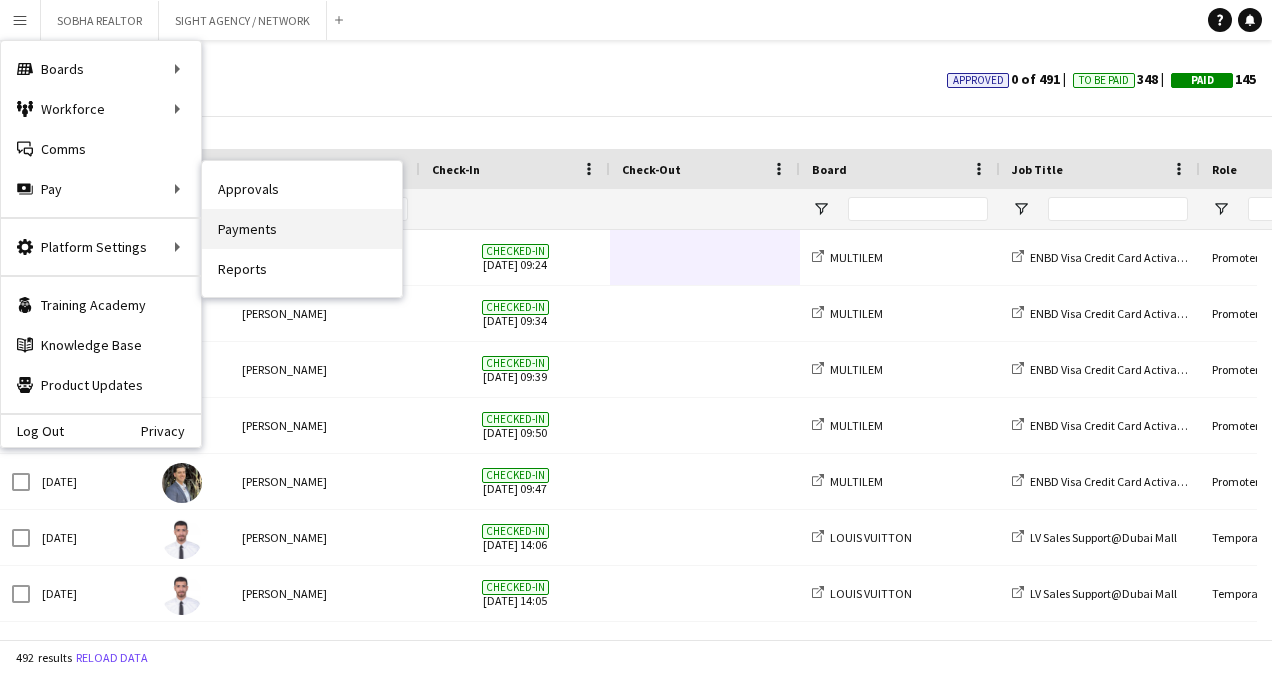 click on "Payments" at bounding box center [302, 229] 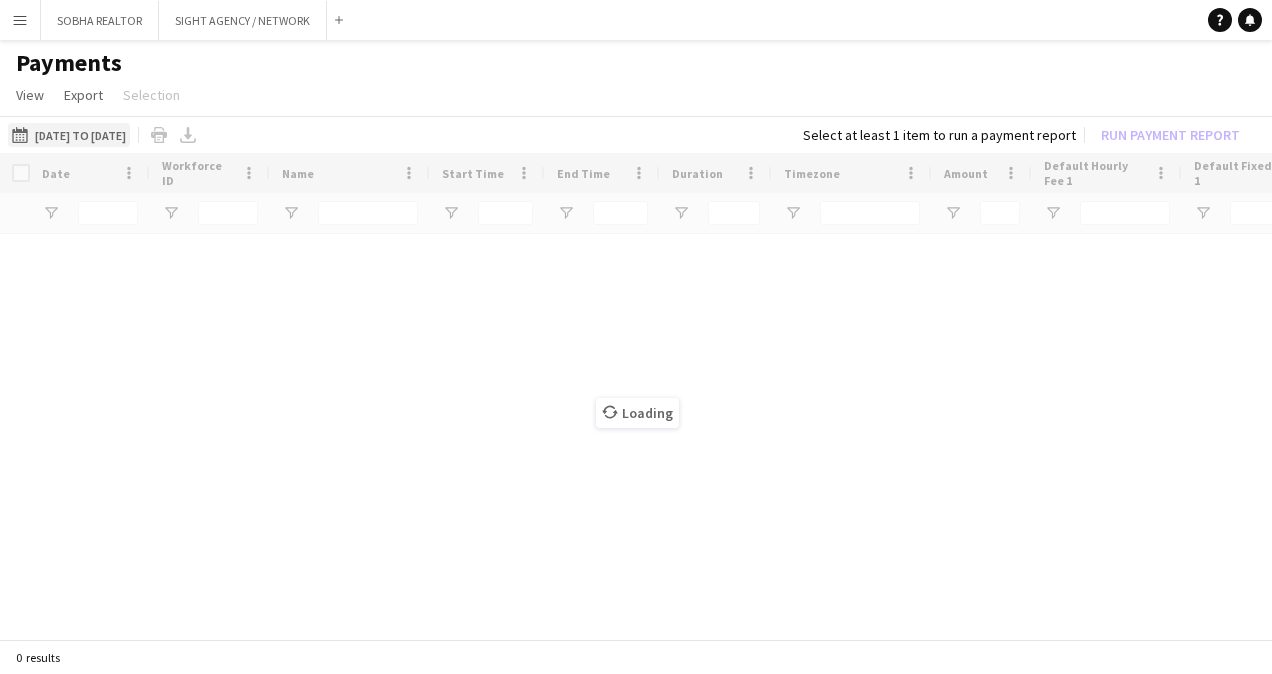 click on "[DATE] to [DATE]
[DATE] to [DATE]" 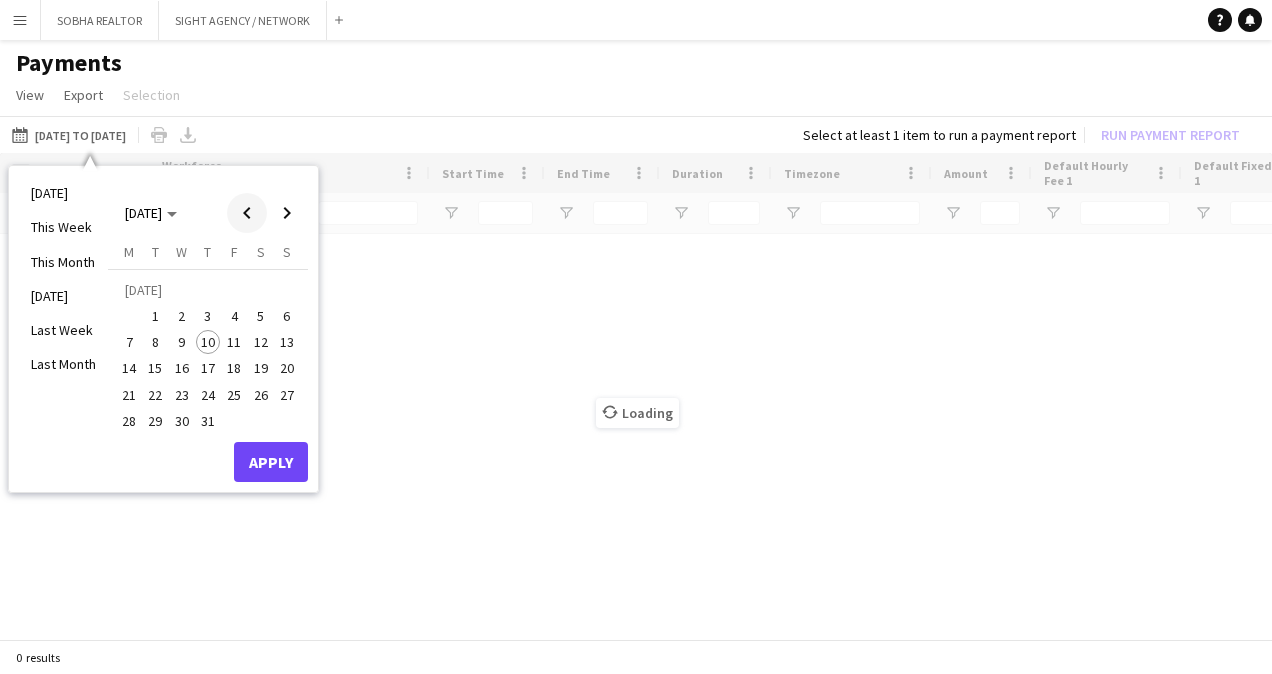 click at bounding box center (247, 213) 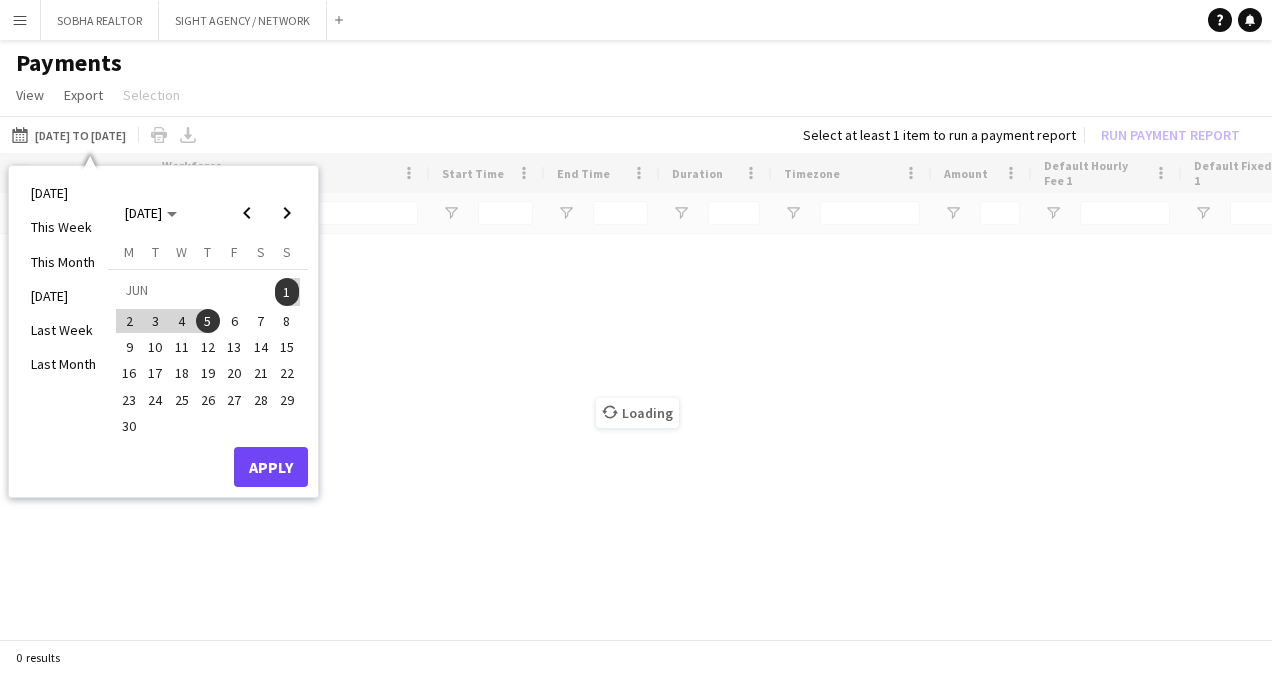 click on "6" at bounding box center [234, 321] 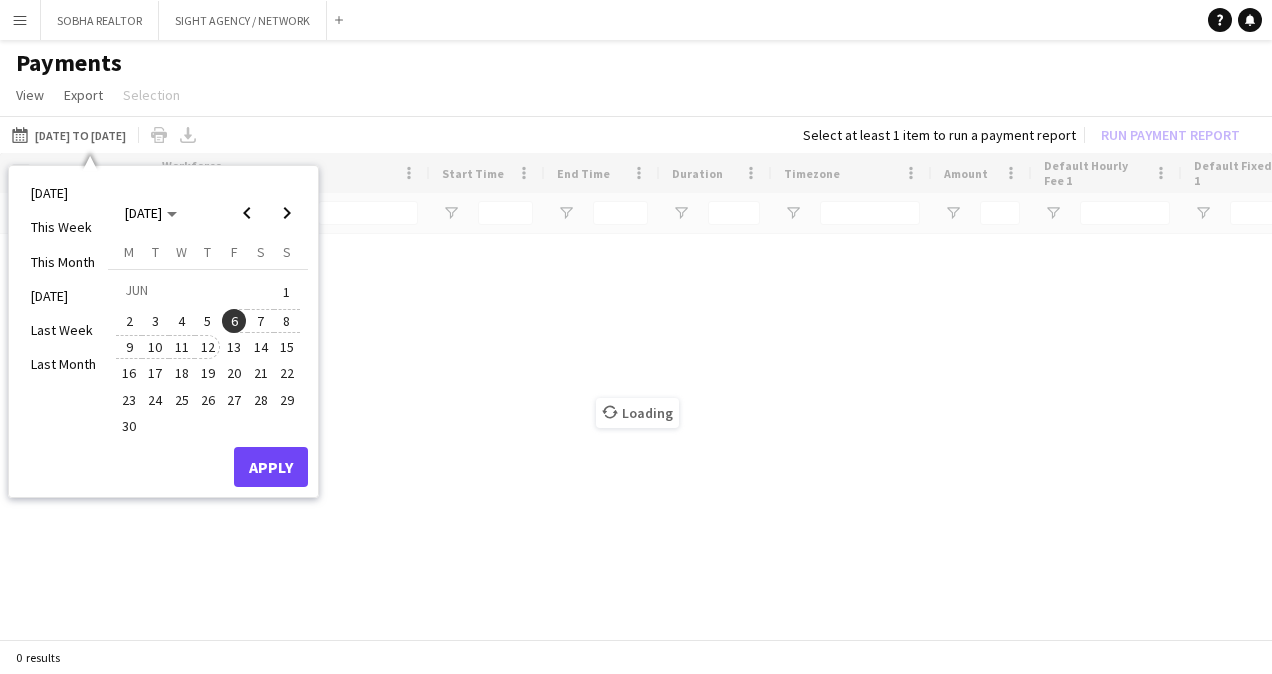 click on "12" at bounding box center [208, 347] 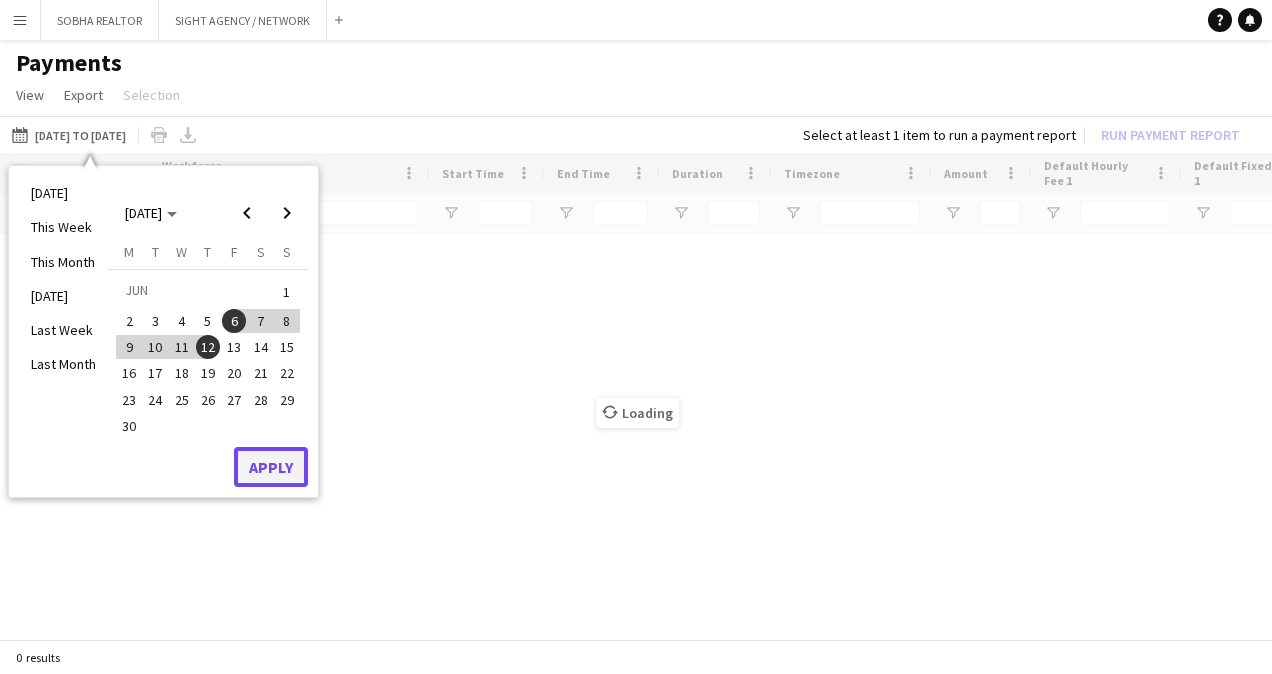 click on "Apply" at bounding box center [271, 467] 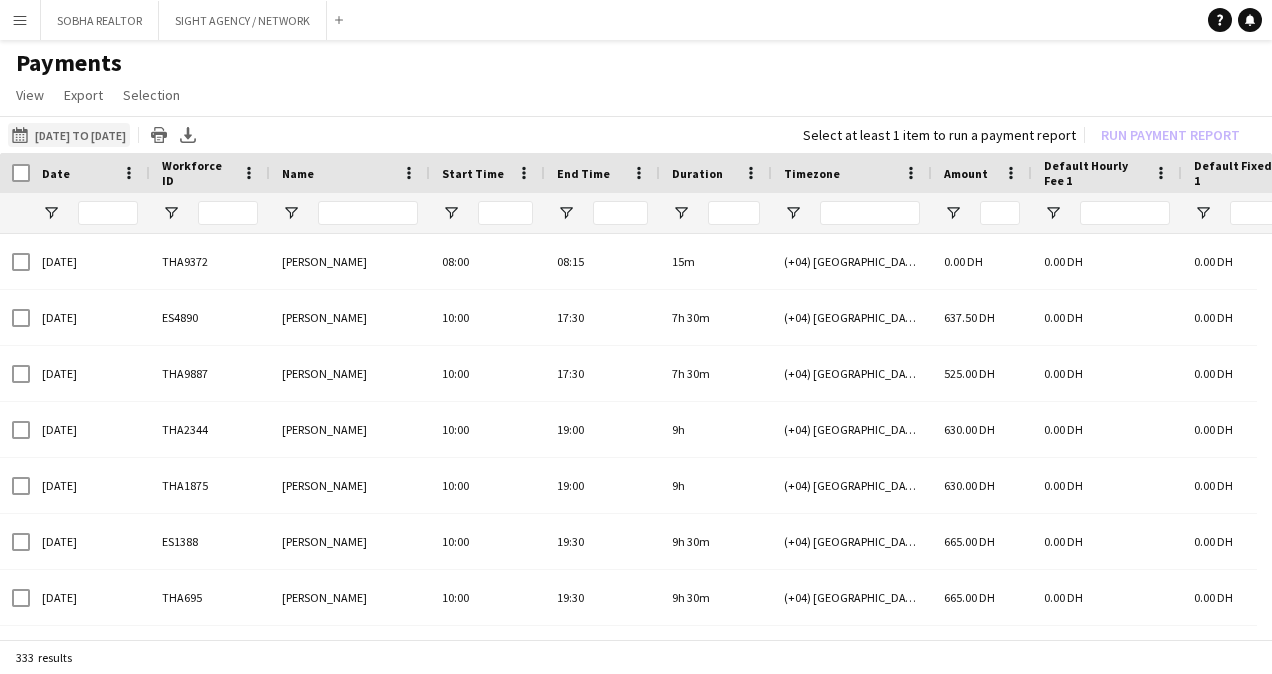 click on "[DATE] to [DATE]
[DATE] to [DATE]" 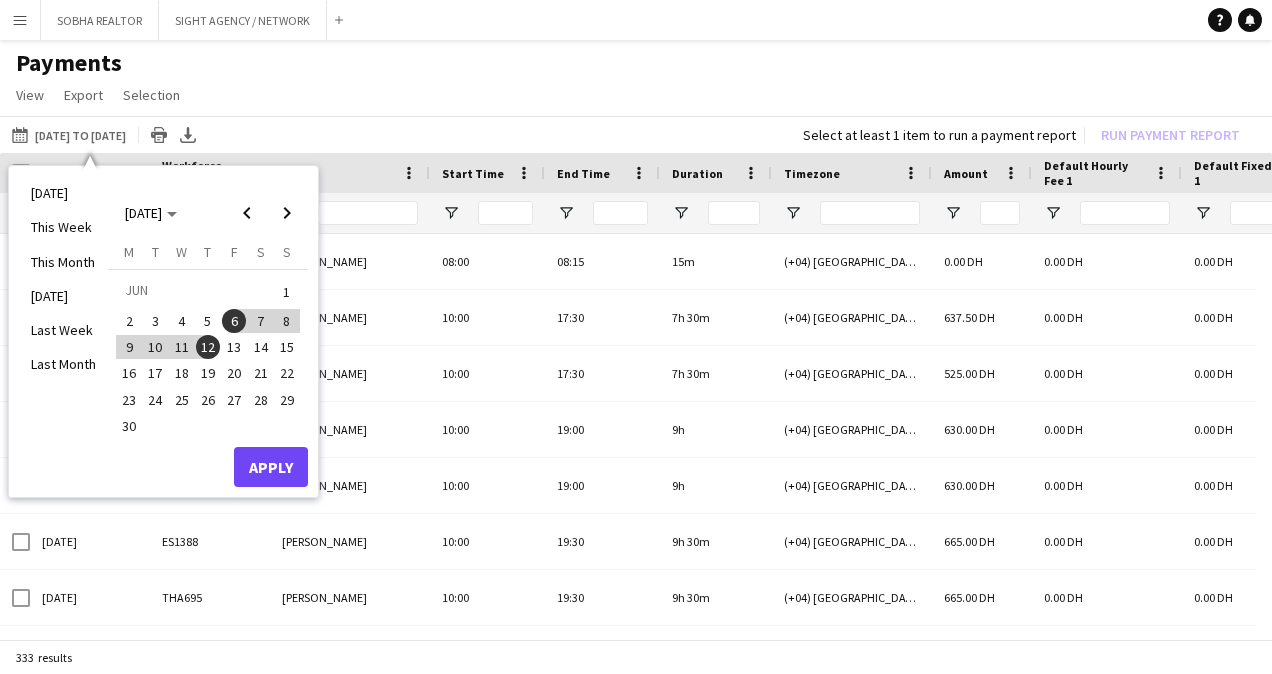 click on "13" at bounding box center (234, 347) 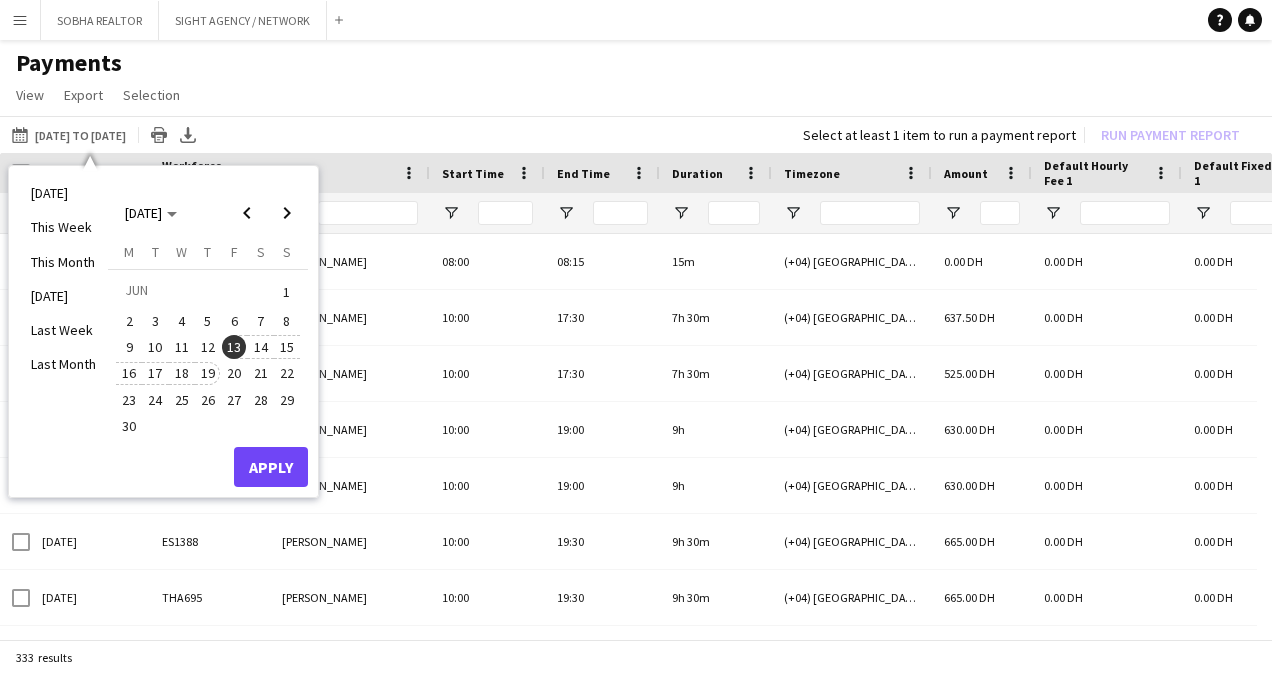 click on "19" at bounding box center (208, 374) 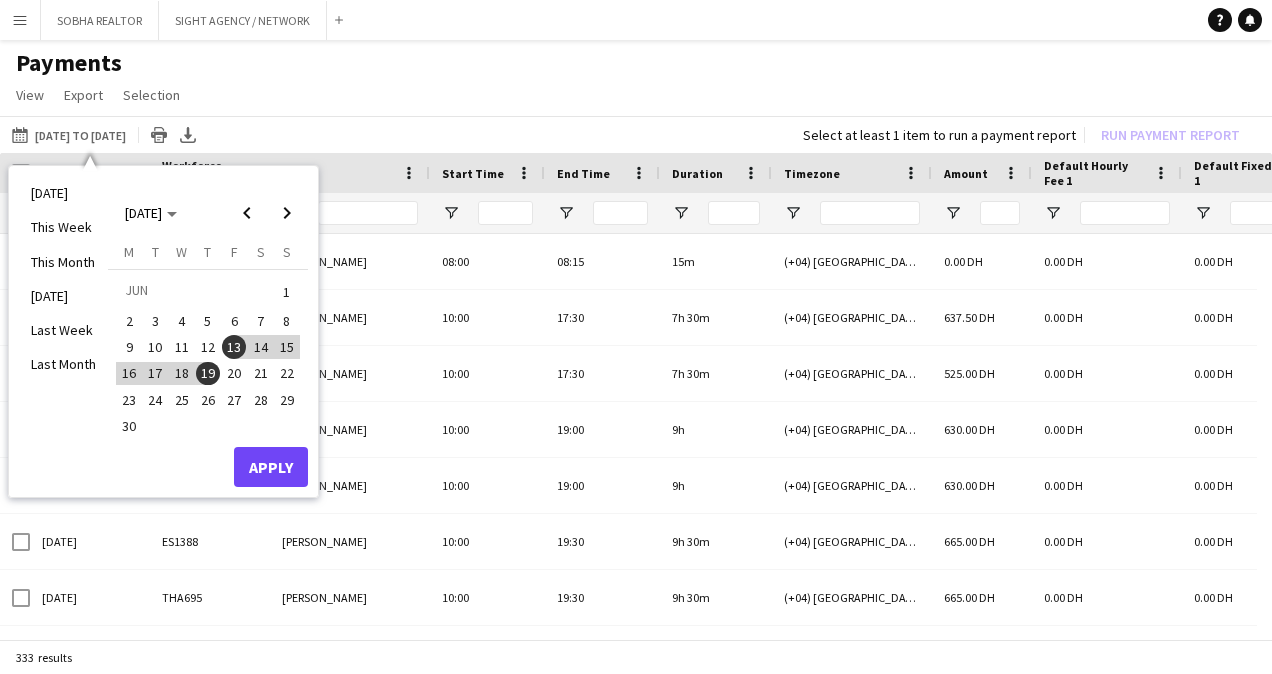 click on "20" at bounding box center (234, 374) 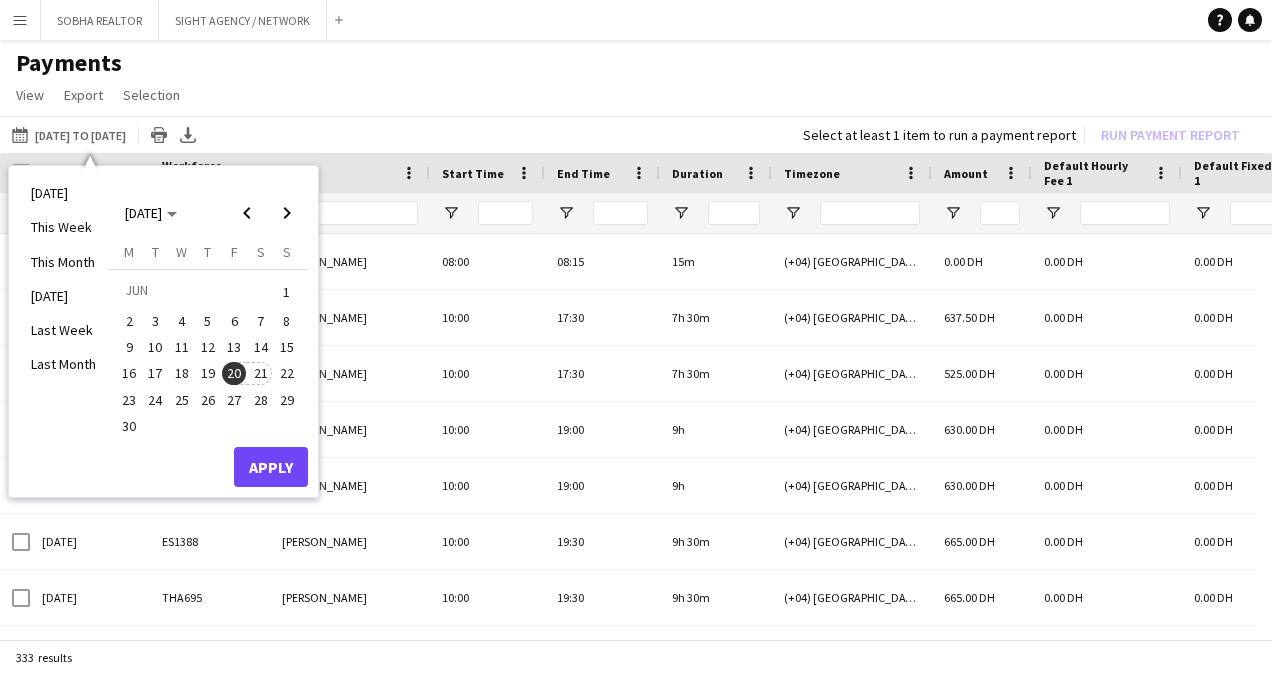 click on "21" at bounding box center [261, 374] 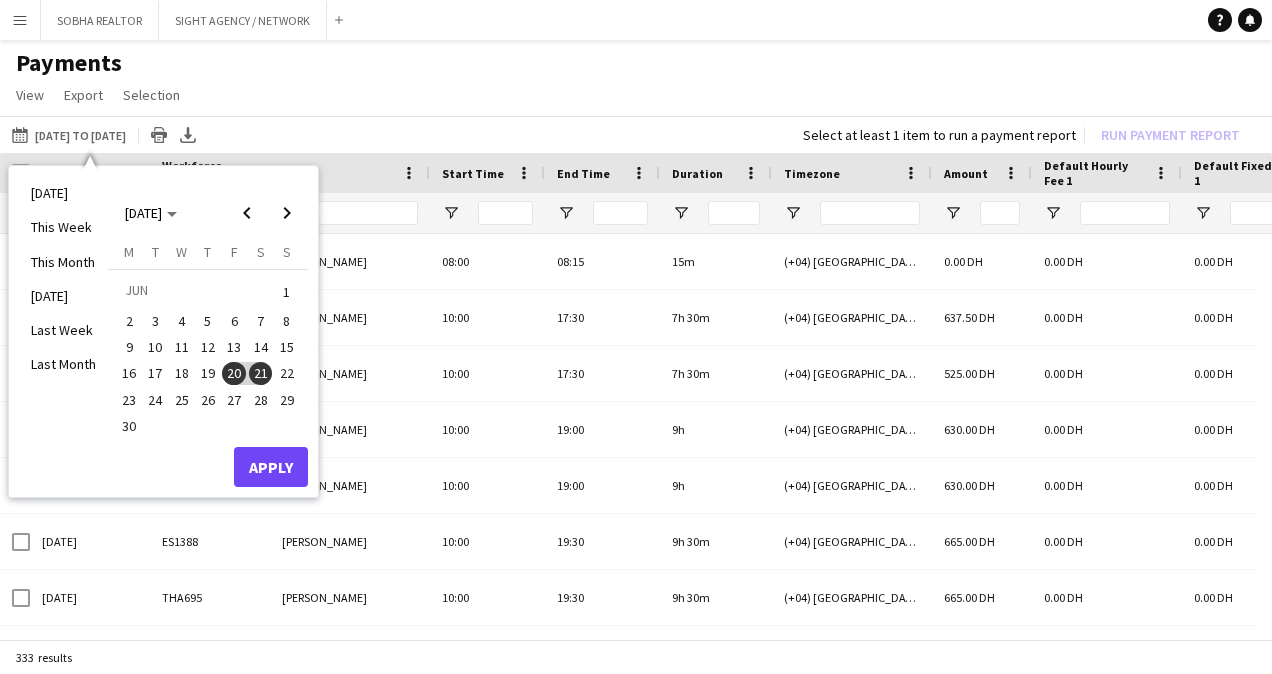 click on "27" at bounding box center (234, 400) 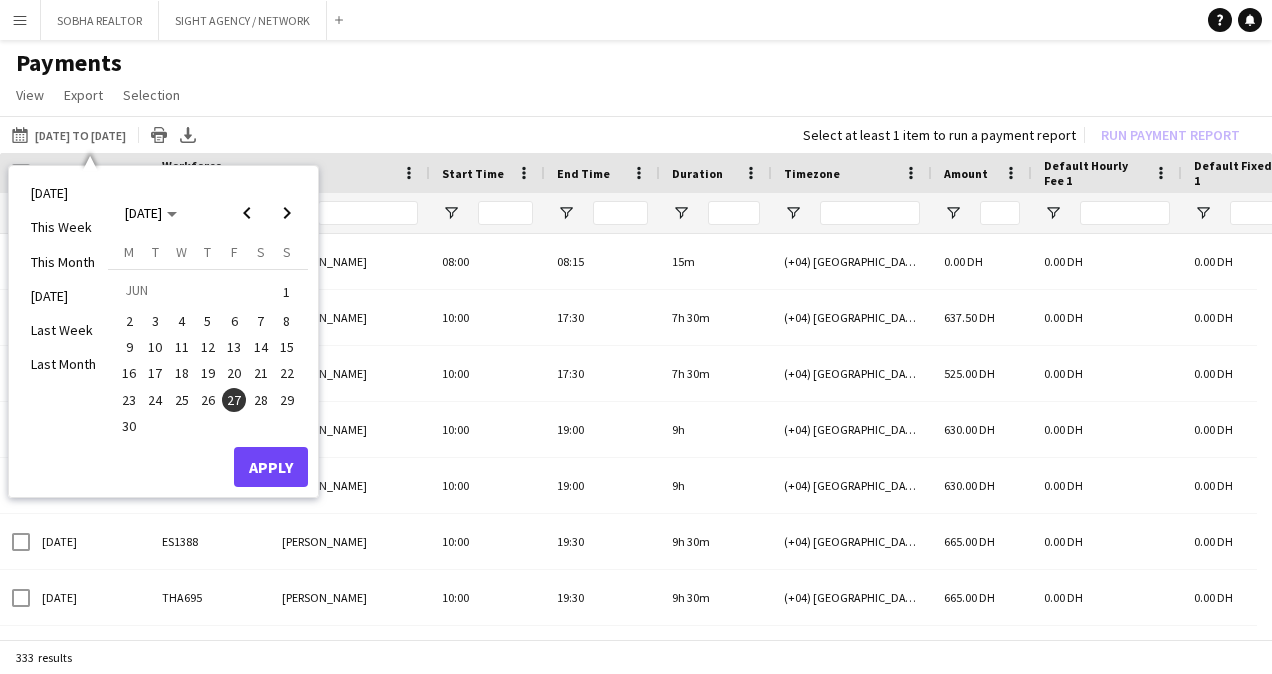 click on "21" at bounding box center [261, 374] 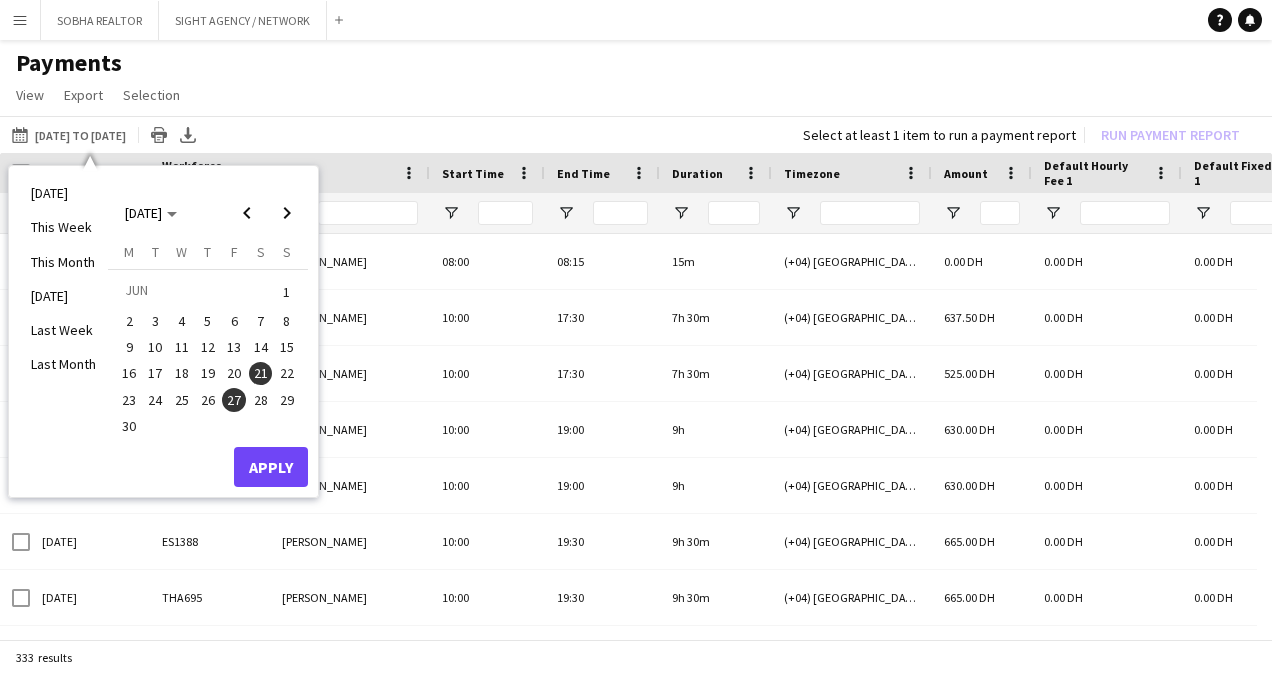 click on "21" at bounding box center (261, 374) 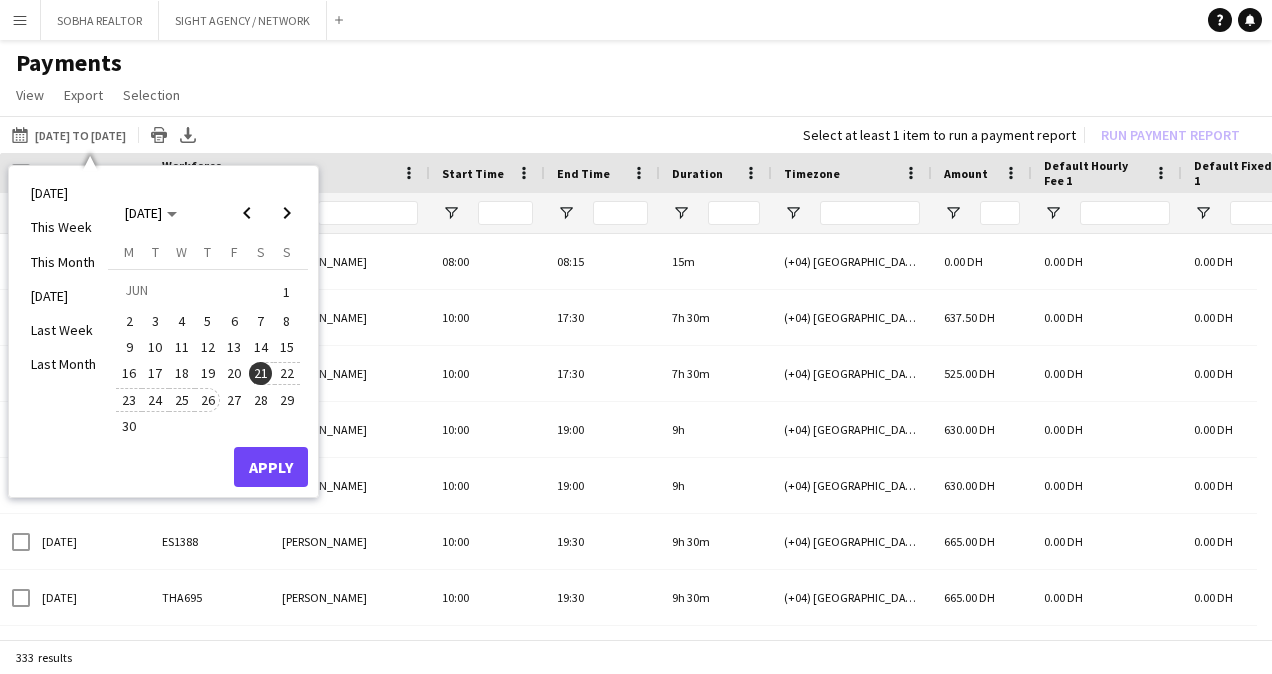 click on "26" at bounding box center [208, 400] 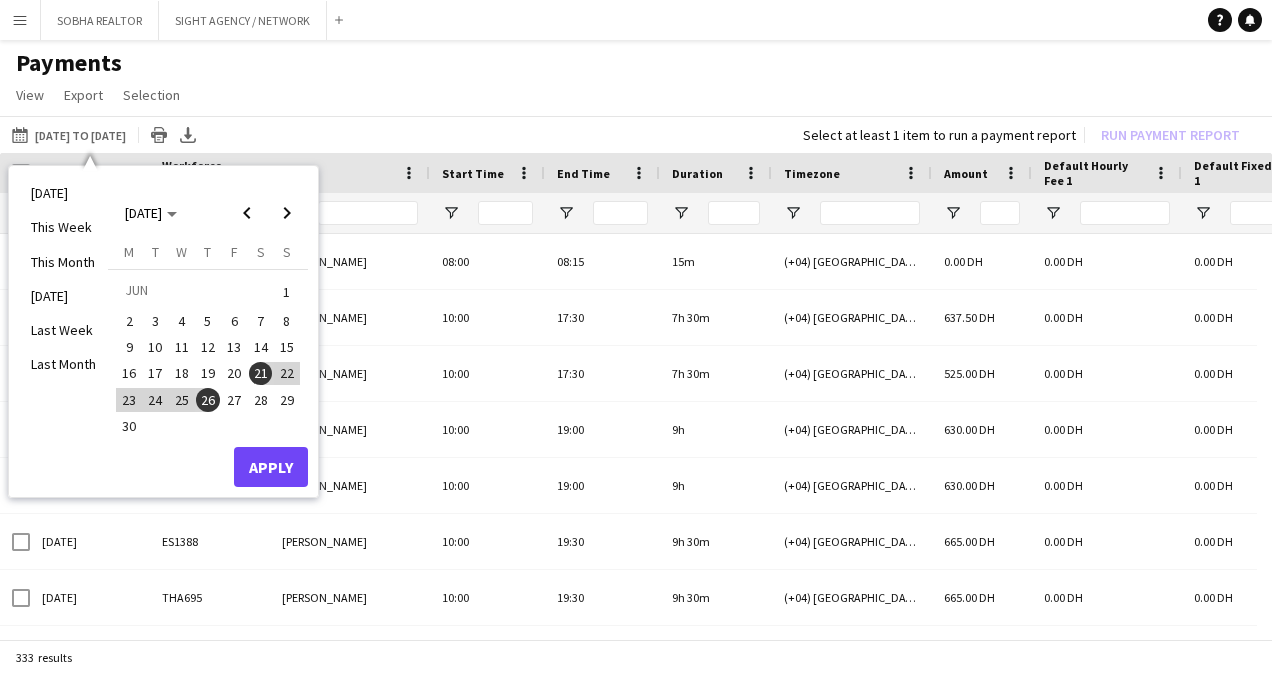 click on "27" at bounding box center [234, 400] 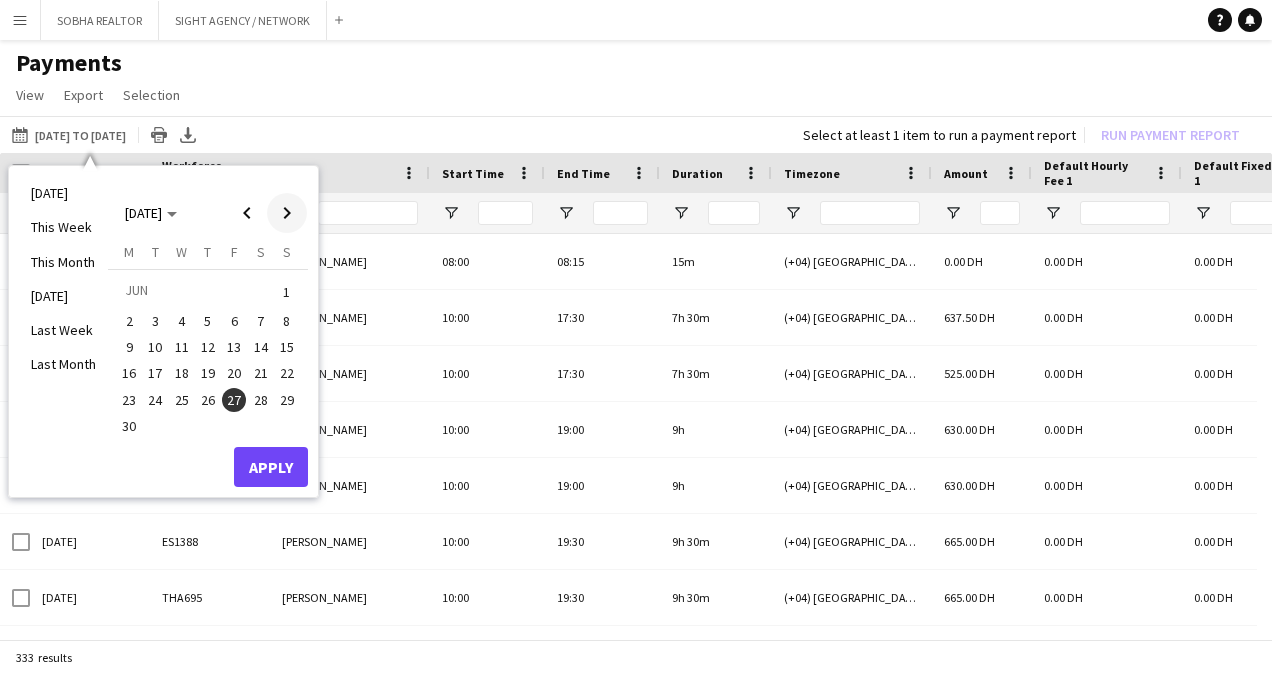 click at bounding box center [287, 213] 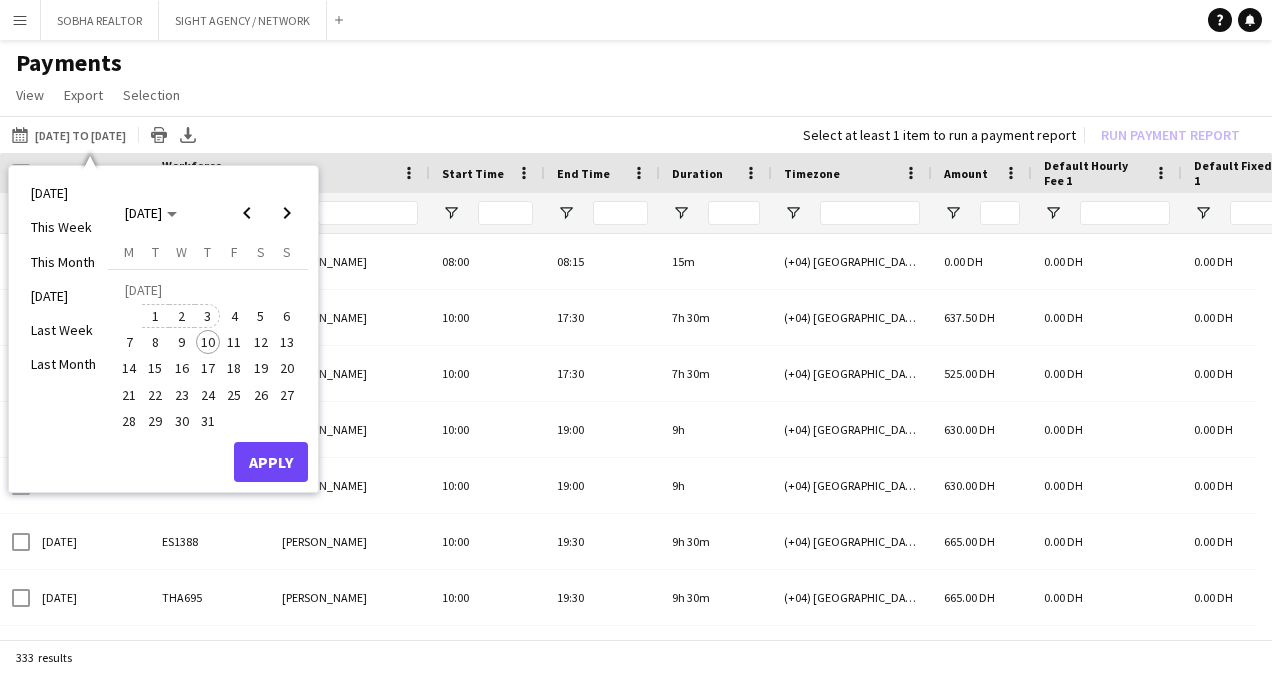click on "3" at bounding box center [208, 316] 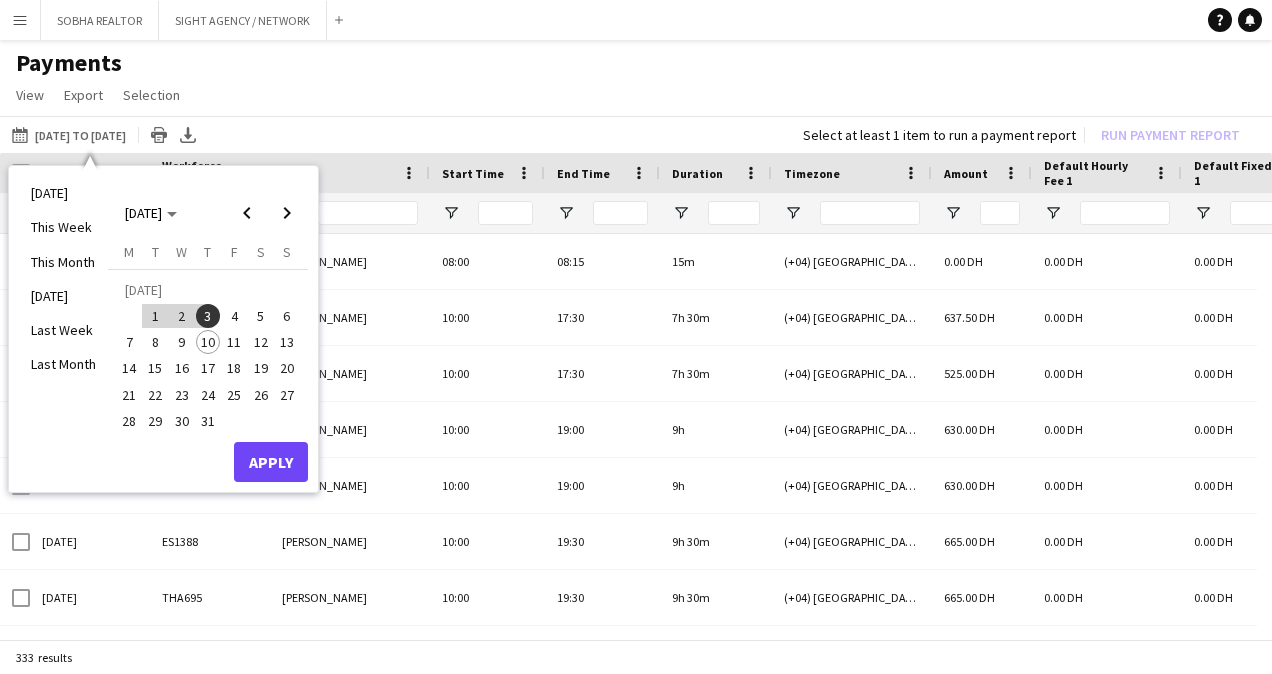 click on "5" at bounding box center [261, 316] 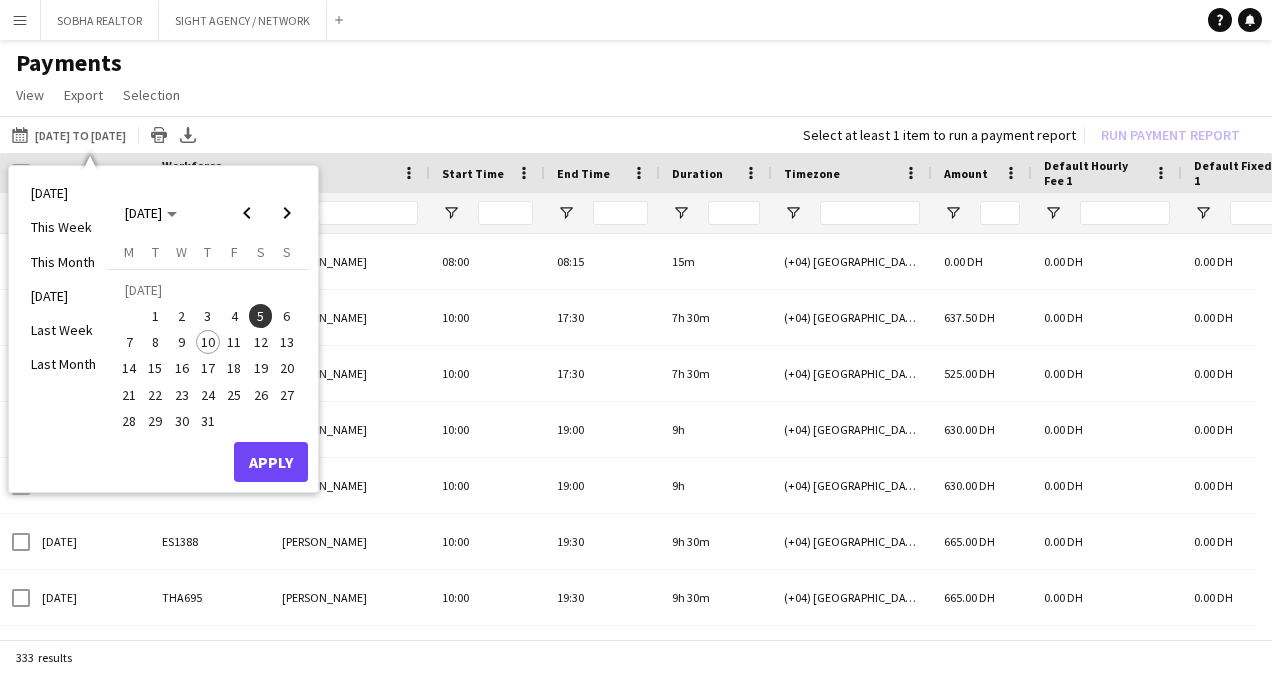 click on "4" at bounding box center (234, 316) 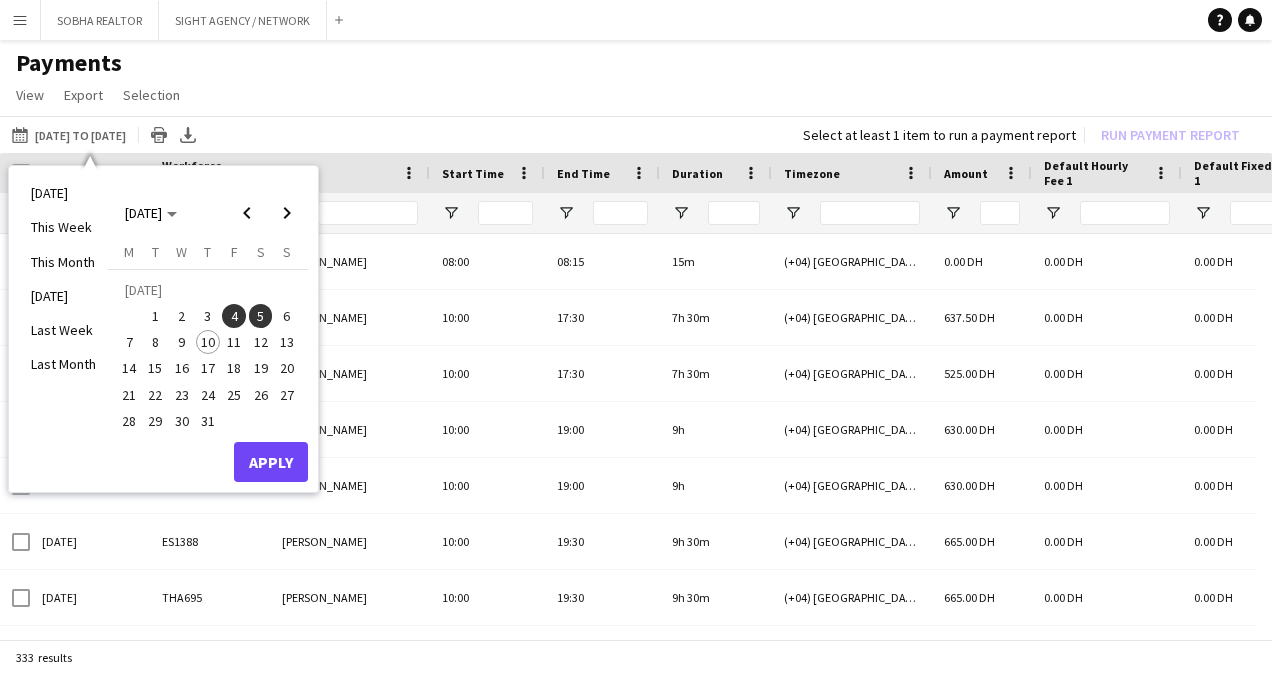 click on "10" at bounding box center [208, 342] 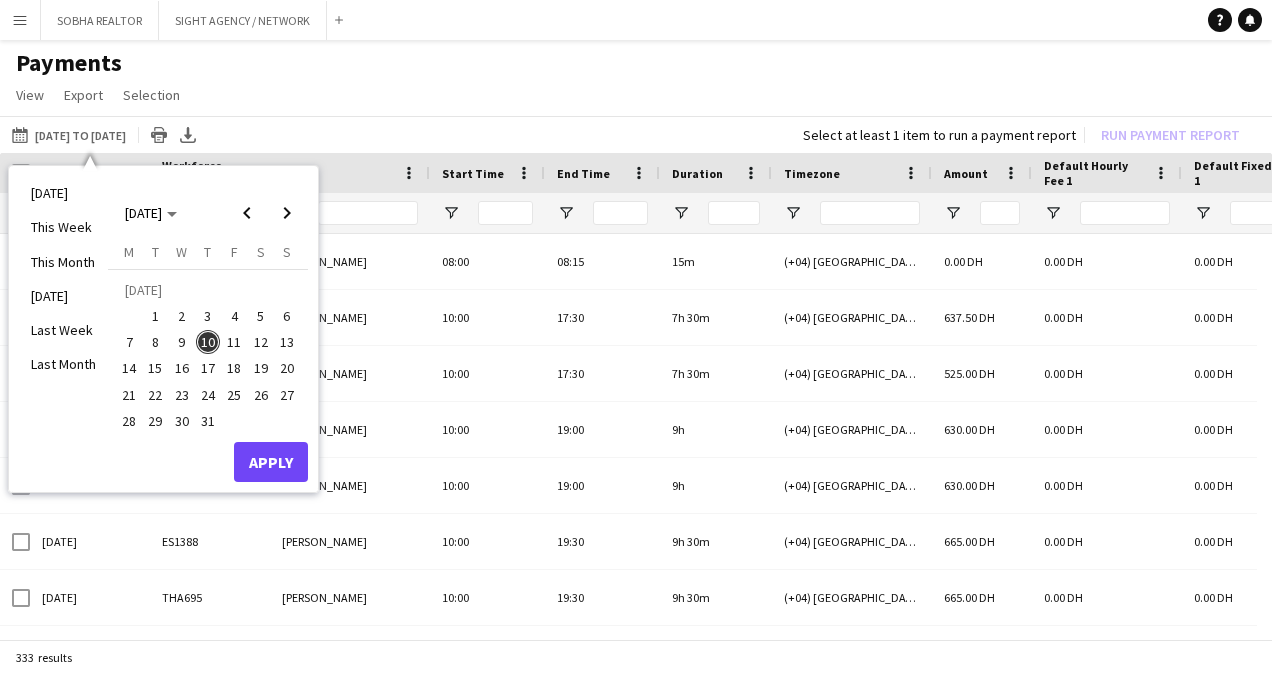 click on "4" at bounding box center [234, 316] 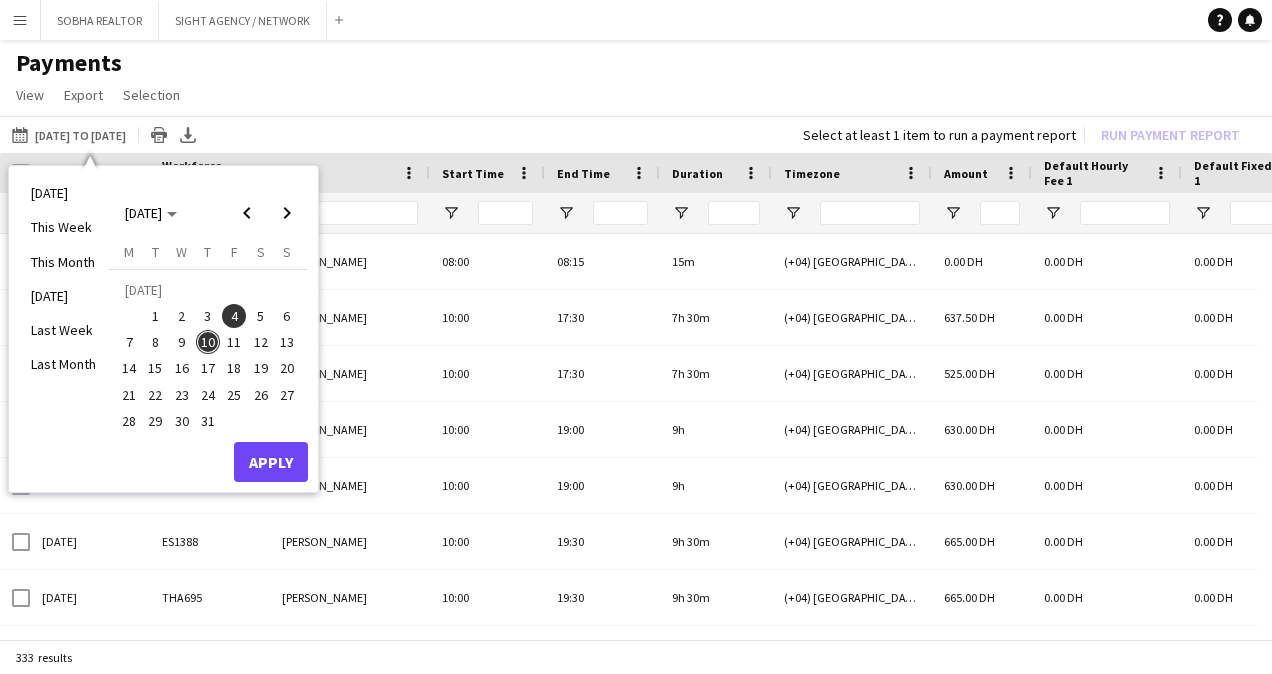 click on "10" at bounding box center (208, 342) 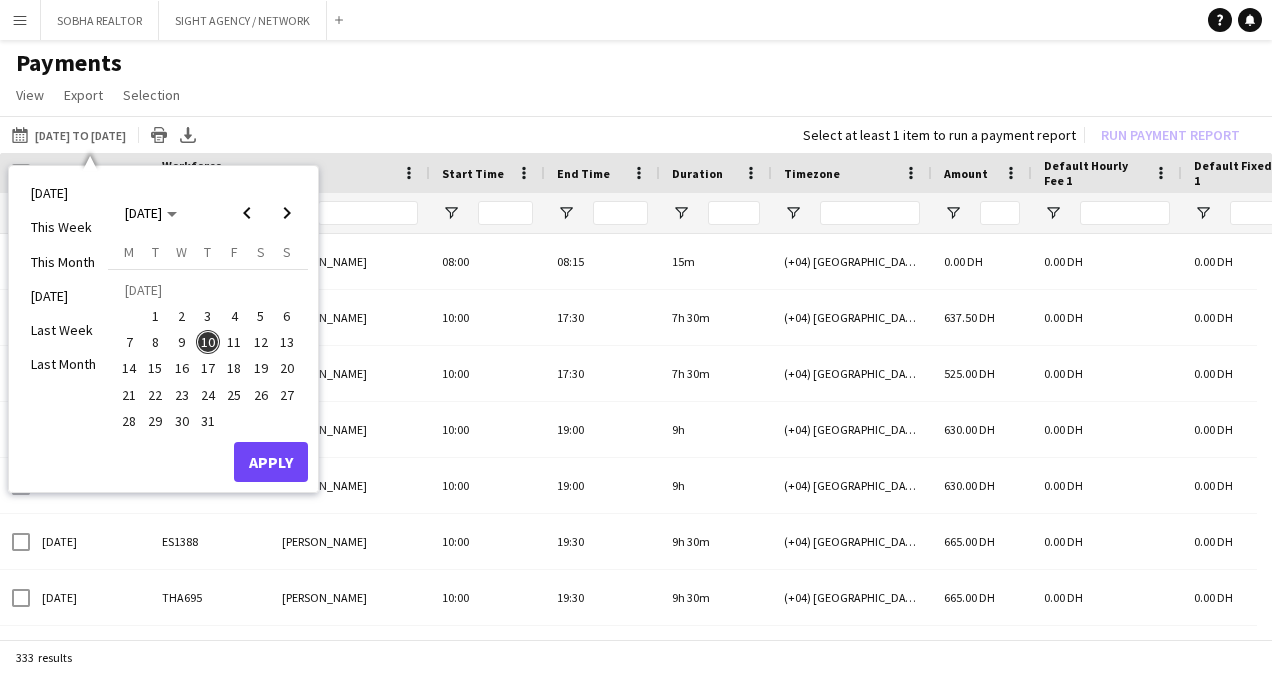 click on "Payments" 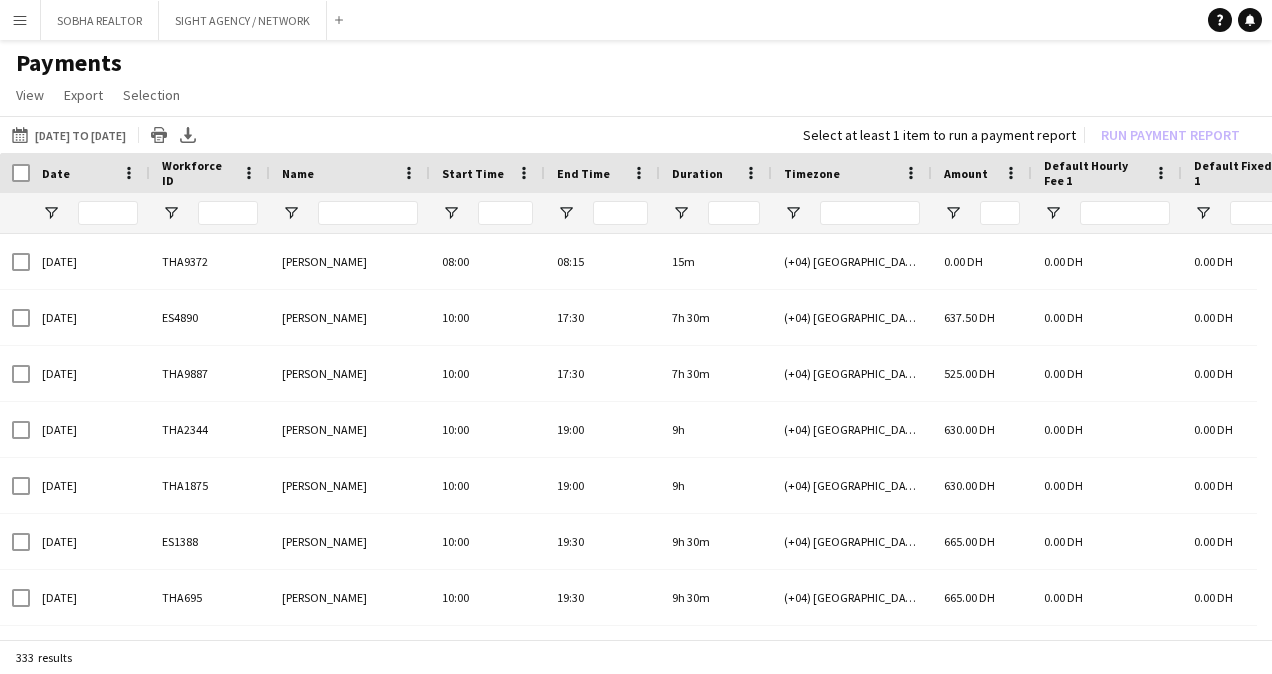 click on "Menu" at bounding box center [20, 20] 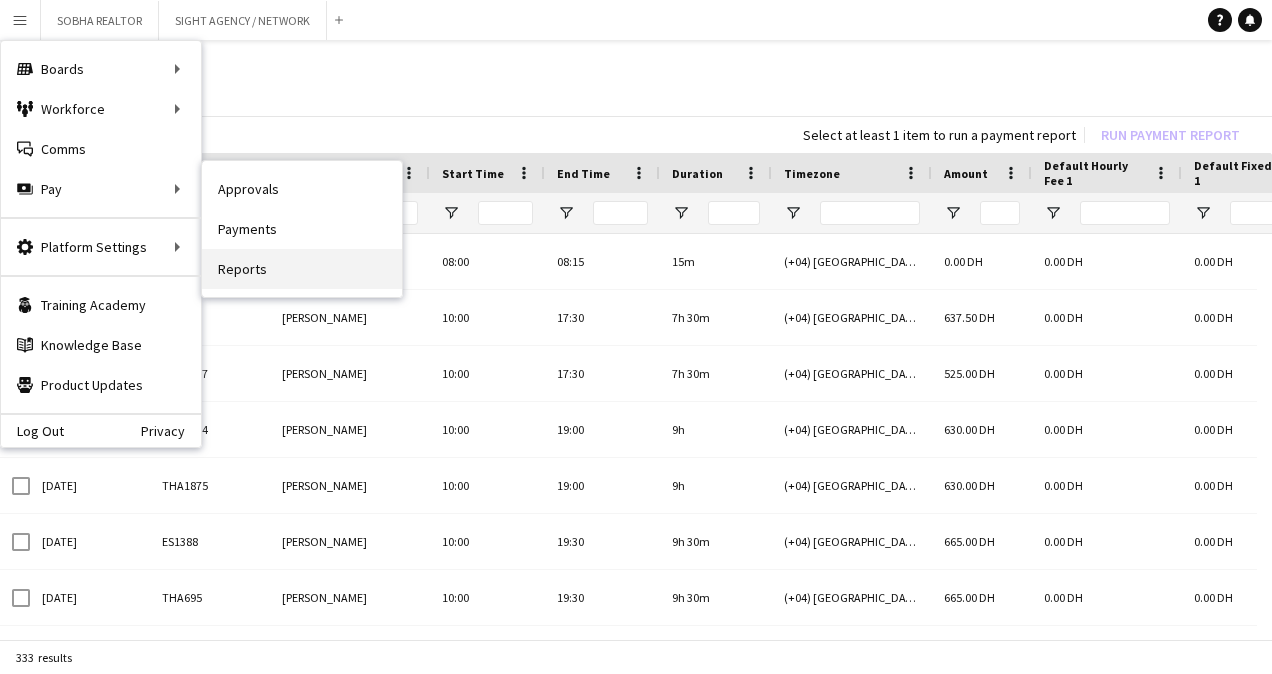 click on "Reports" at bounding box center [302, 269] 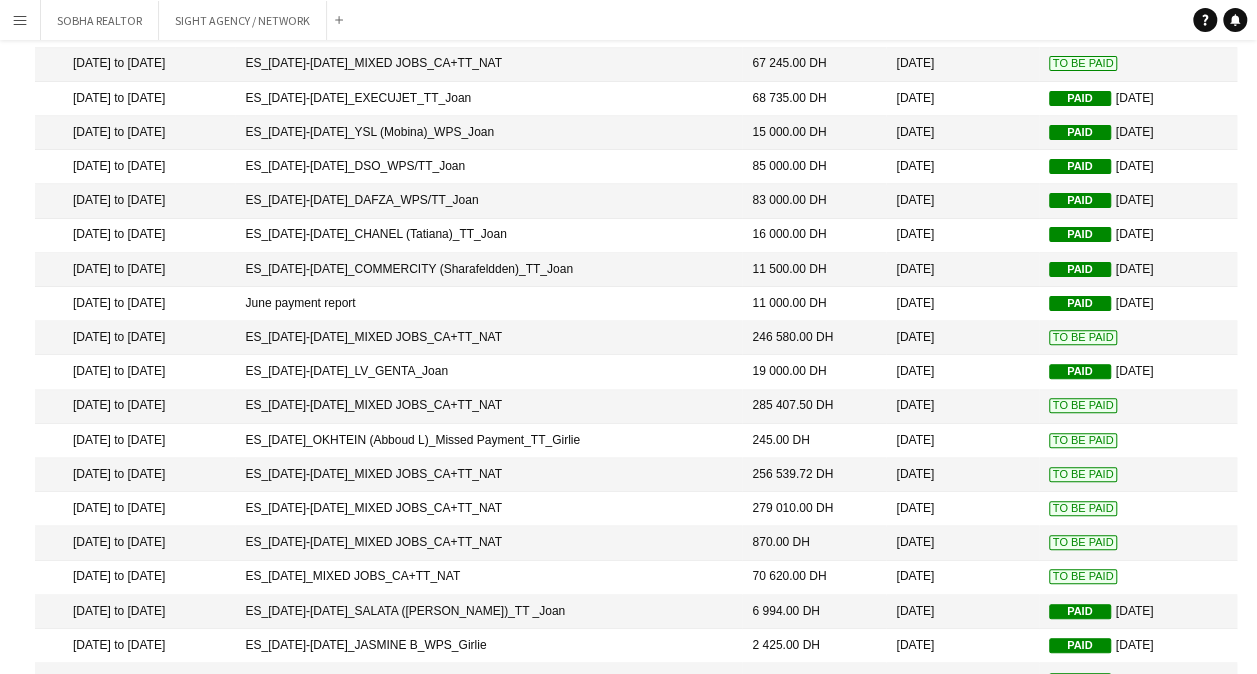 scroll, scrollTop: 240, scrollLeft: 0, axis: vertical 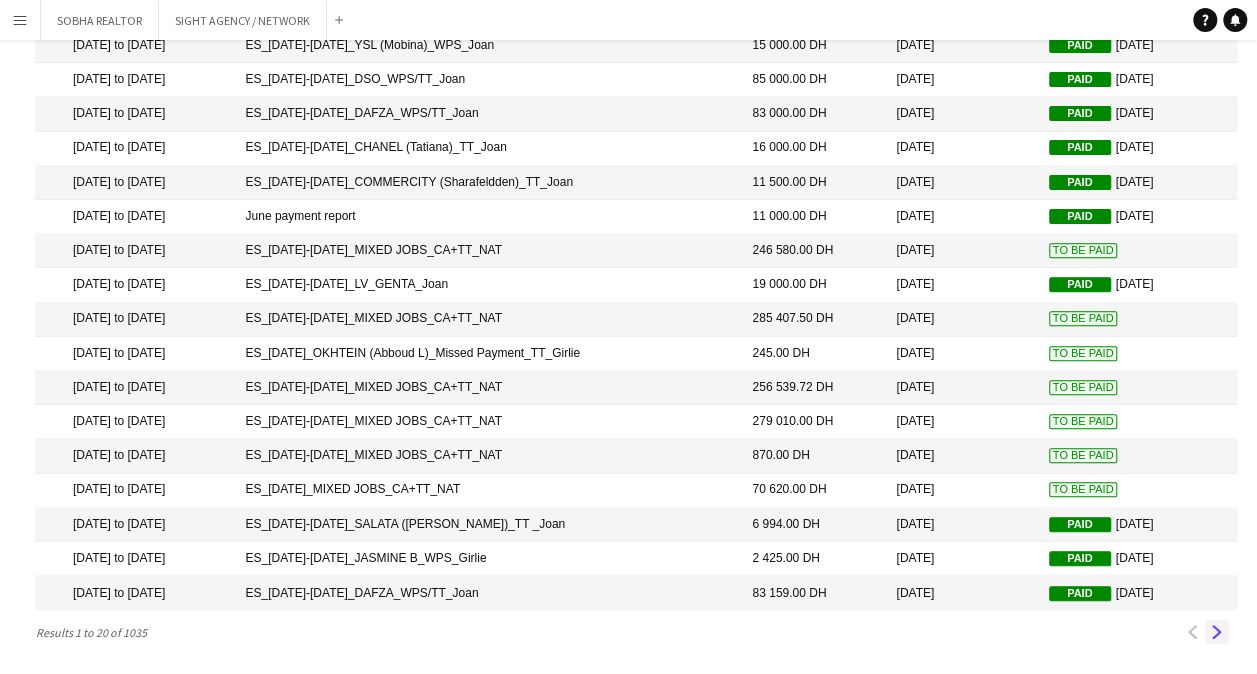 click on "Next" 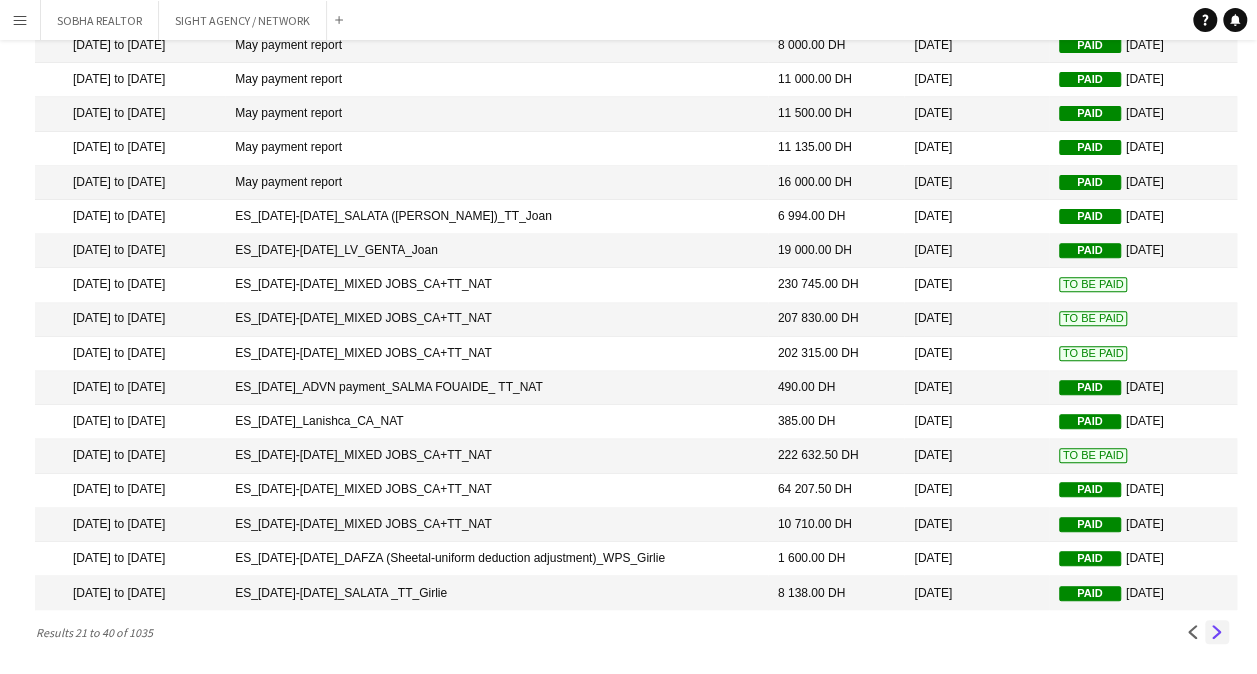 click on "Next" 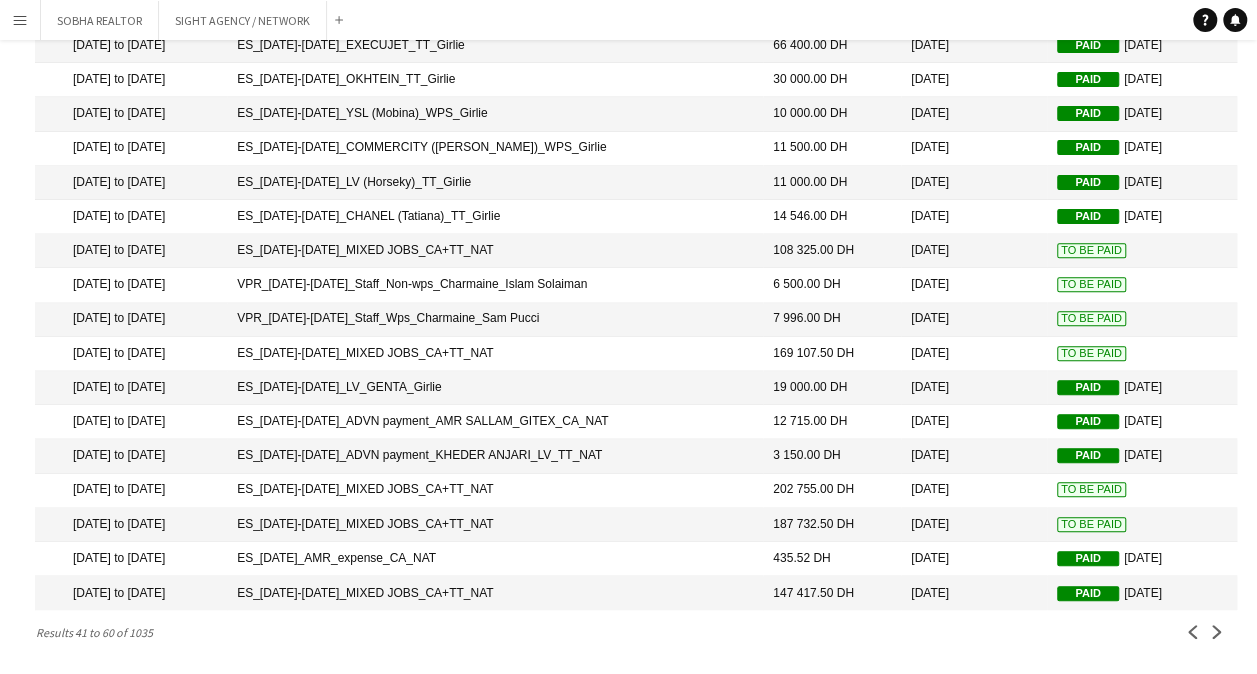 scroll, scrollTop: 240, scrollLeft: 0, axis: vertical 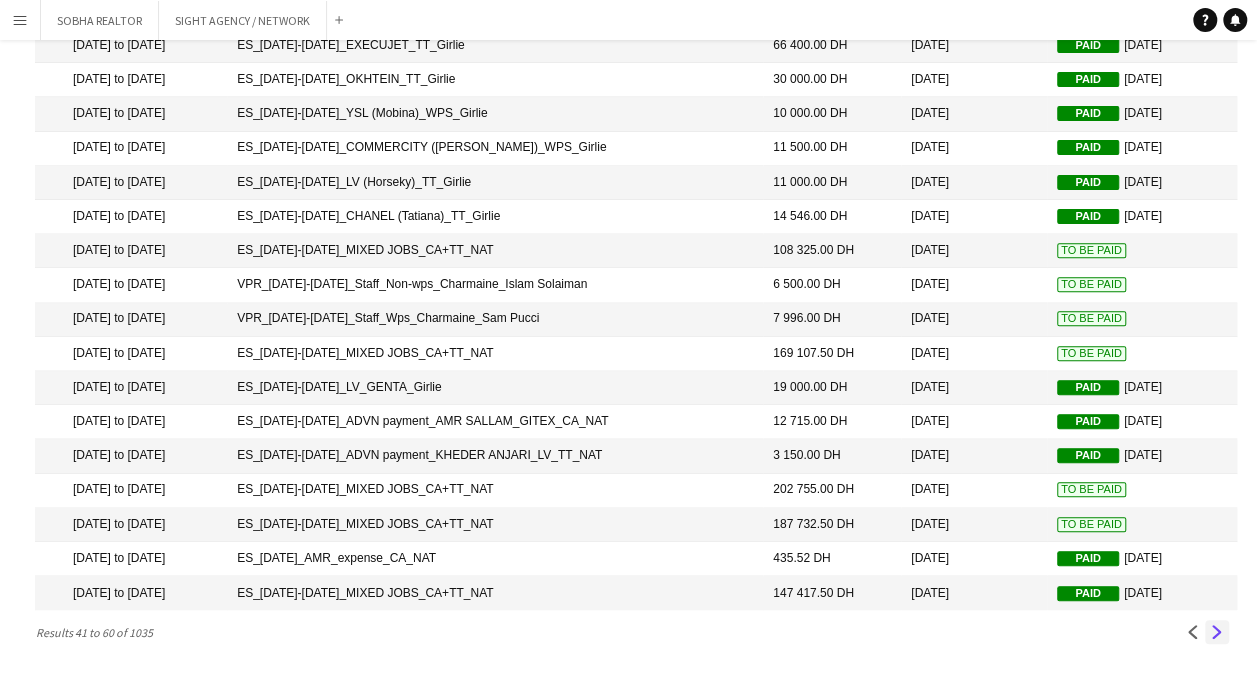 click on "Next" 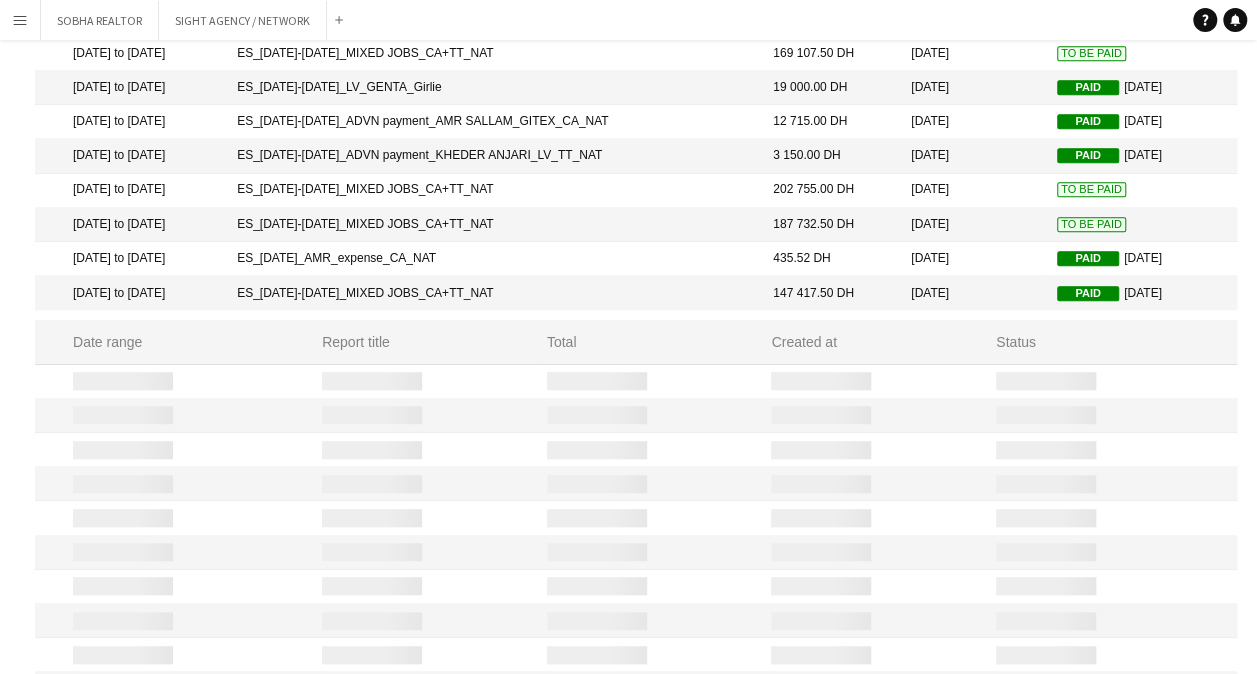 scroll, scrollTop: 240, scrollLeft: 0, axis: vertical 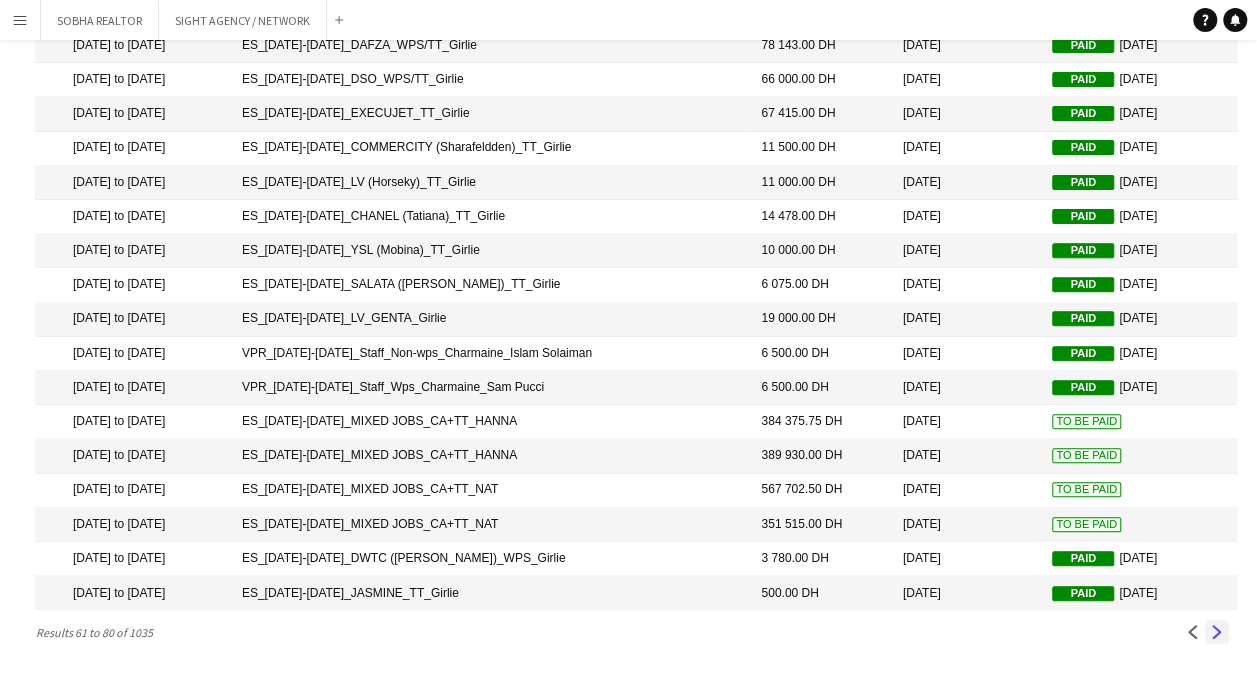 click on "Next" 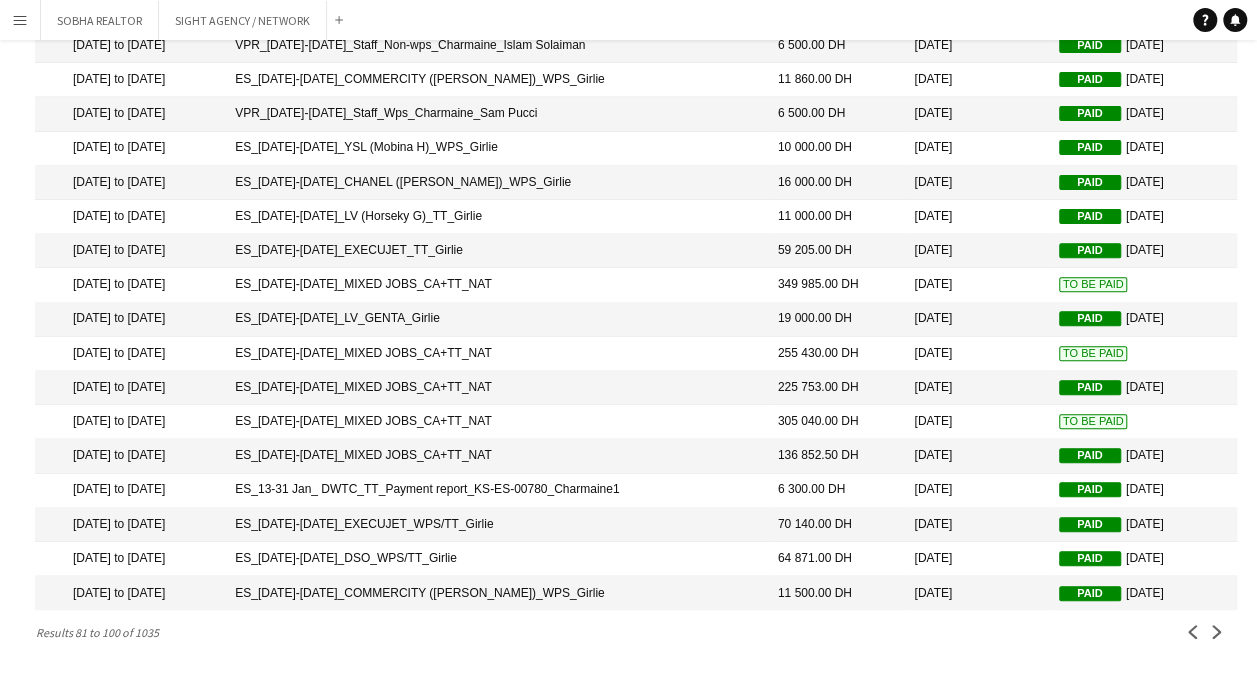 scroll, scrollTop: 240, scrollLeft: 0, axis: vertical 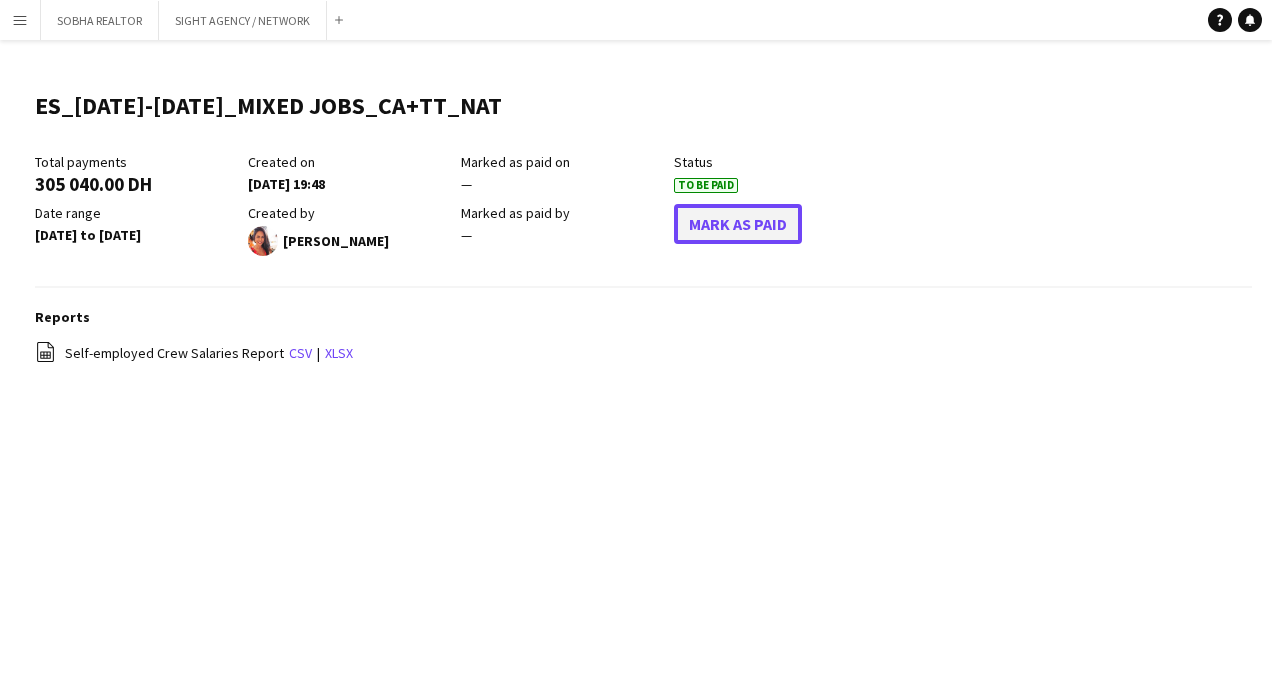 click on "Mark As Paid" 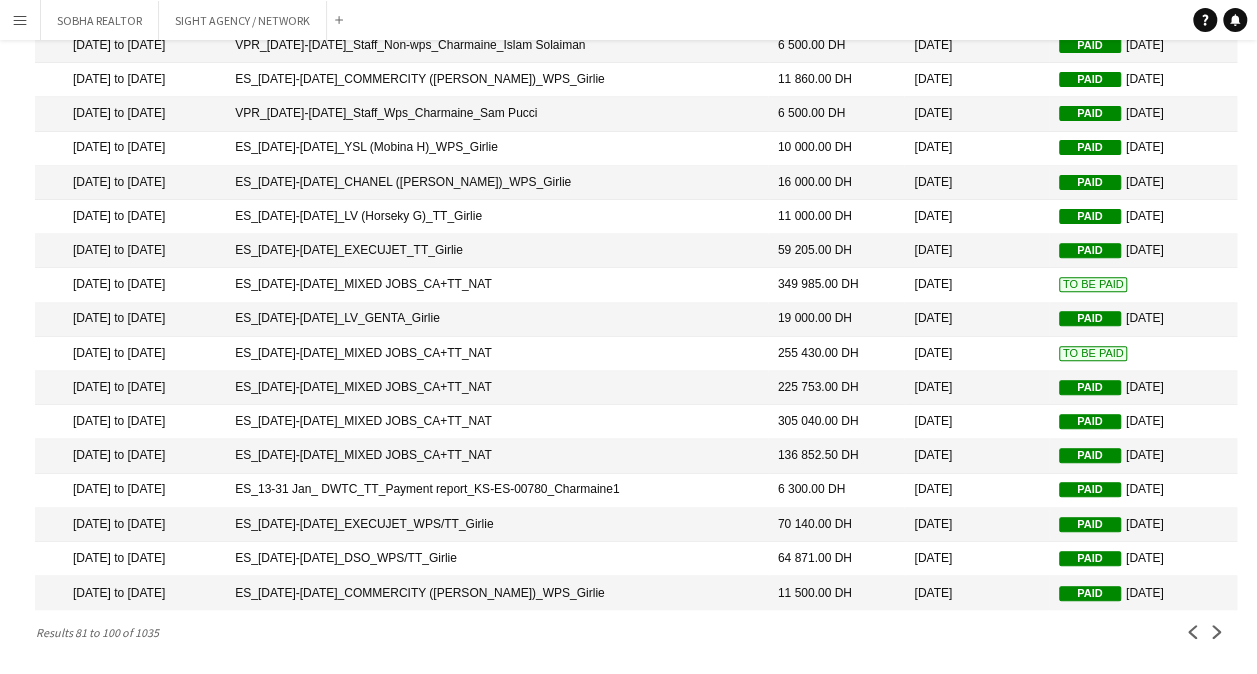 scroll, scrollTop: 140, scrollLeft: 0, axis: vertical 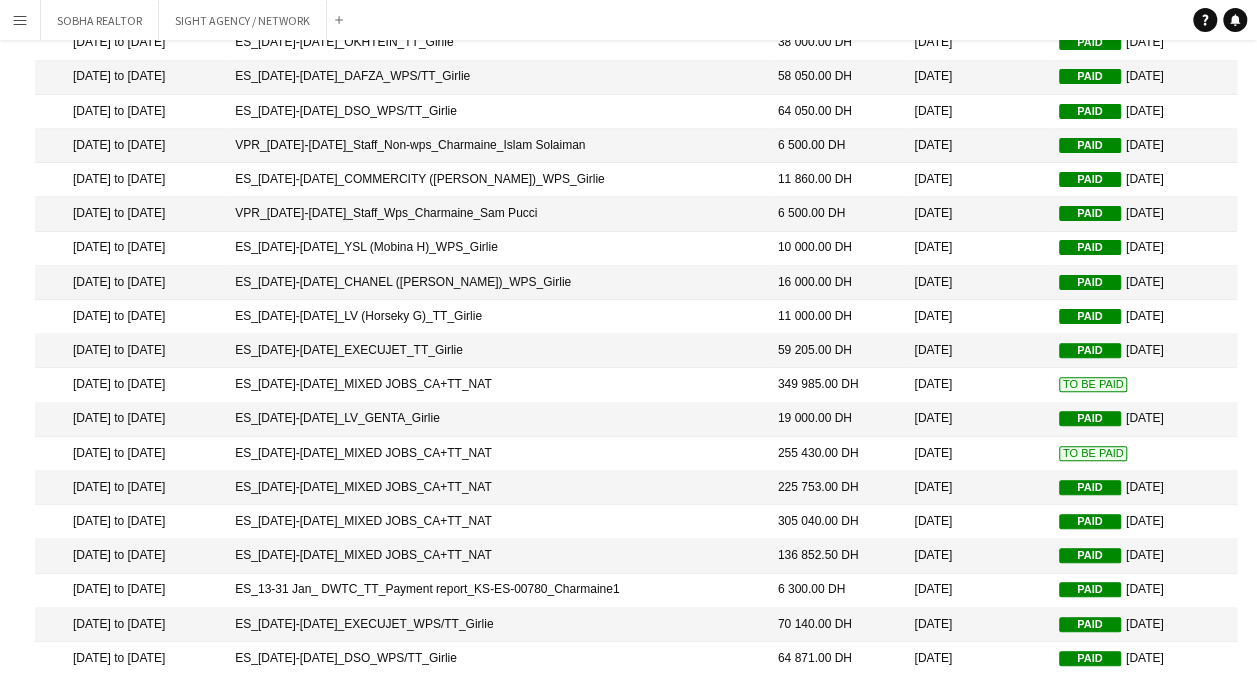 click on "ES_[DATE]-[DATE]_MIXED JOBS_CA+TT_NAT" at bounding box center (496, 420) 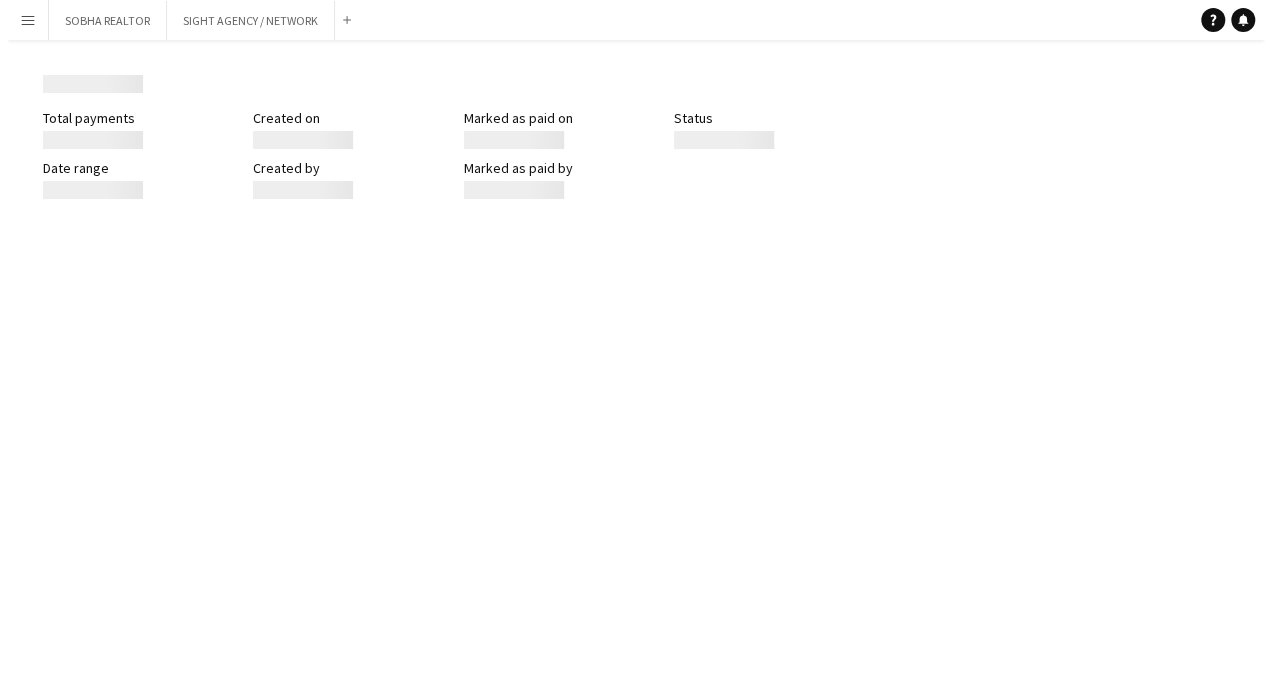 scroll, scrollTop: 0, scrollLeft: 0, axis: both 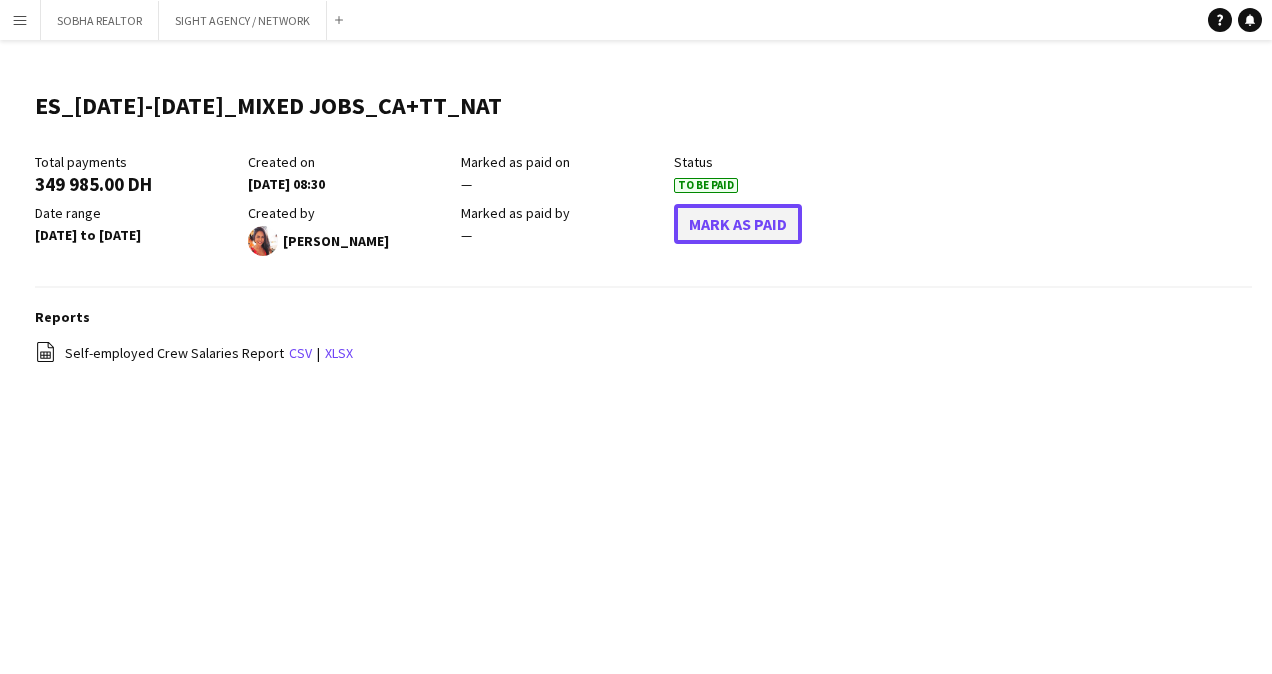 click on "Mark As Paid" 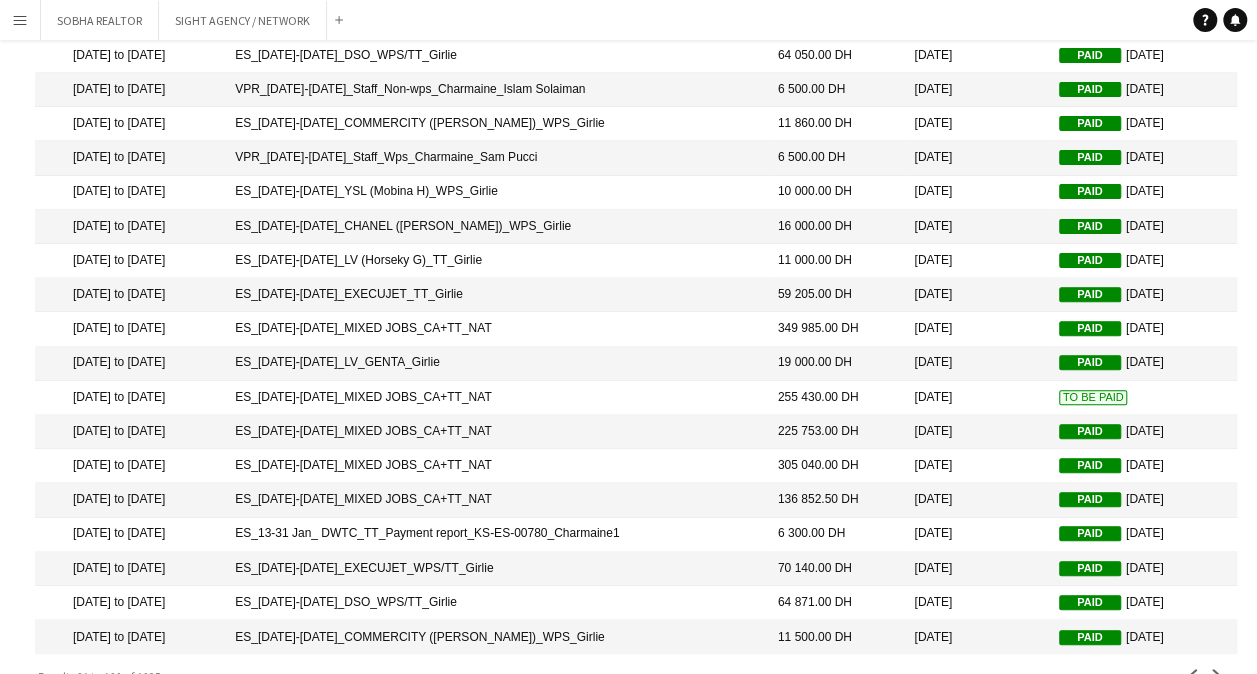 scroll, scrollTop: 240, scrollLeft: 0, axis: vertical 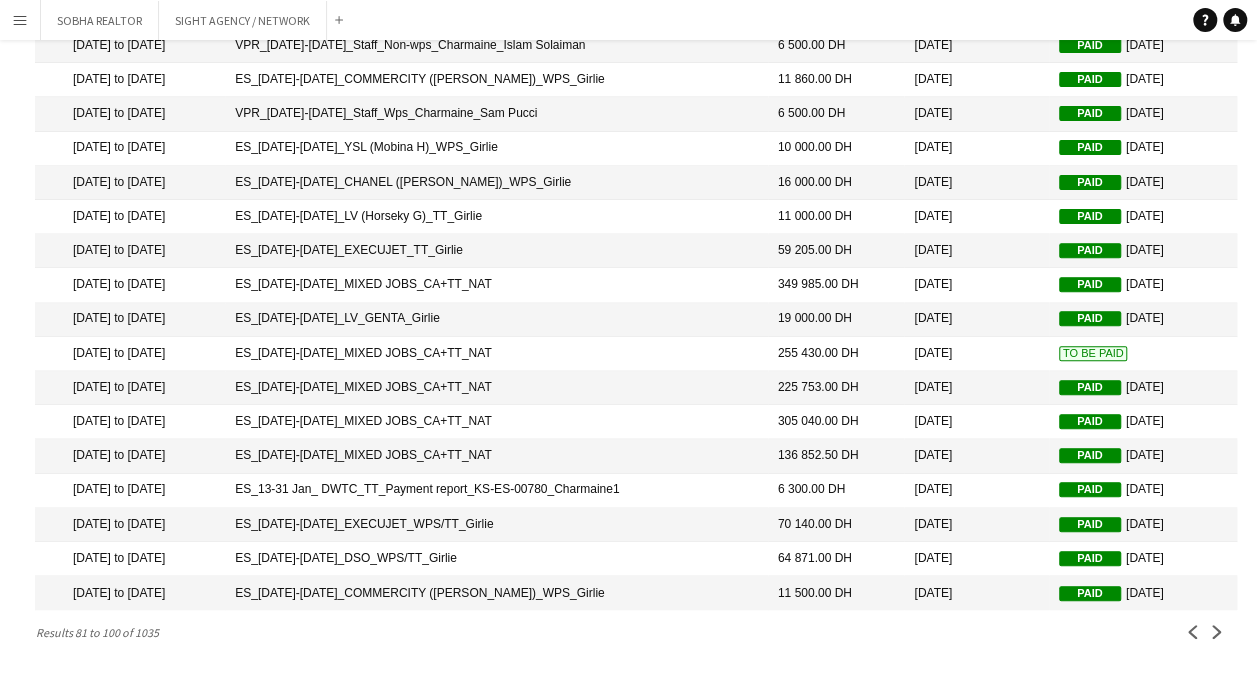 click on "Menu" at bounding box center [20, 20] 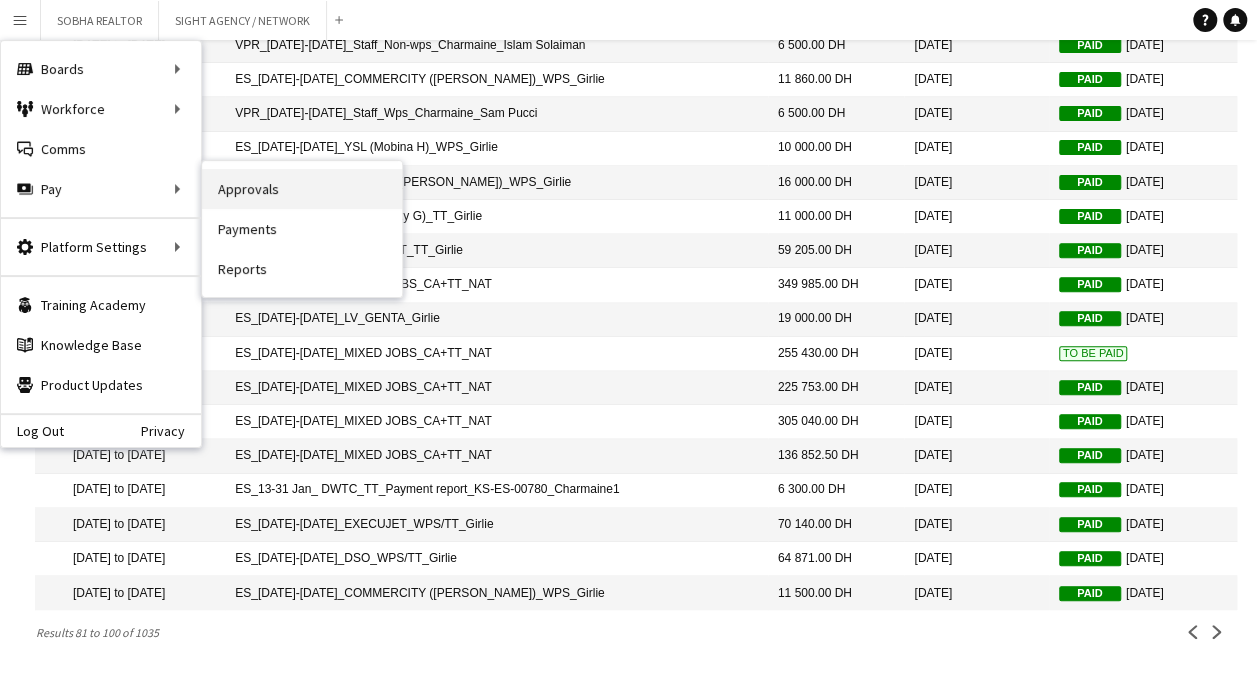 click on "Approvals" at bounding box center (302, 189) 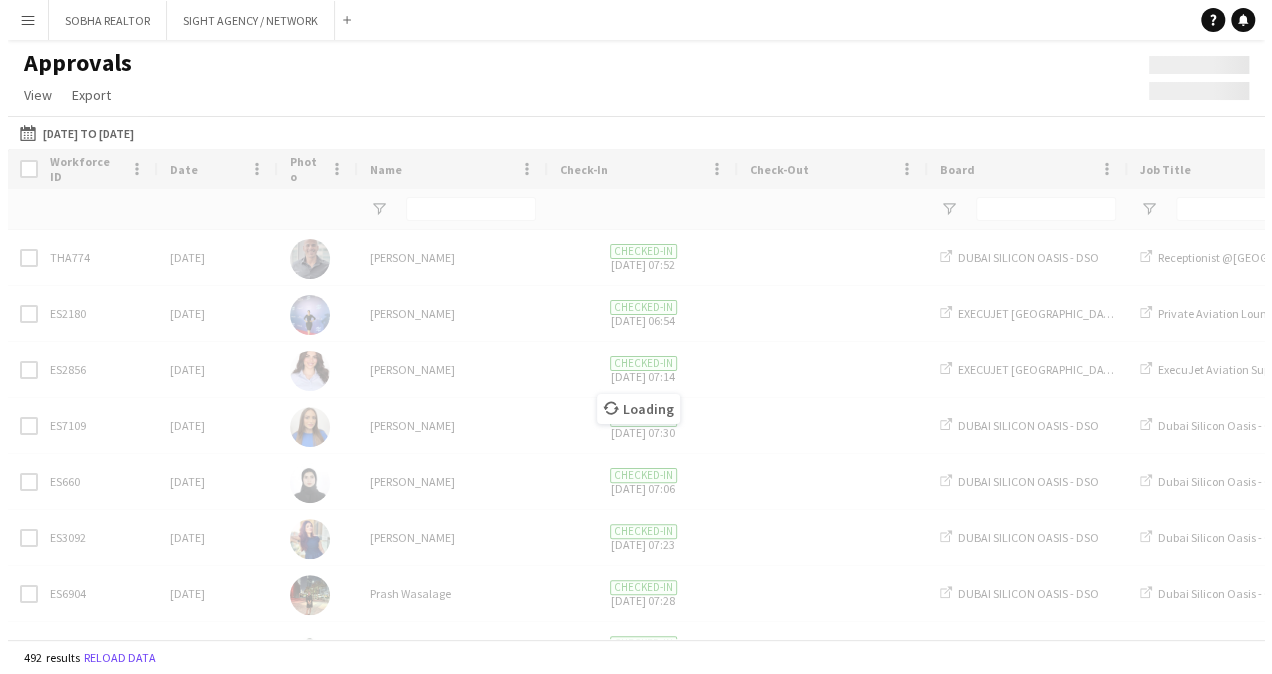scroll, scrollTop: 0, scrollLeft: 0, axis: both 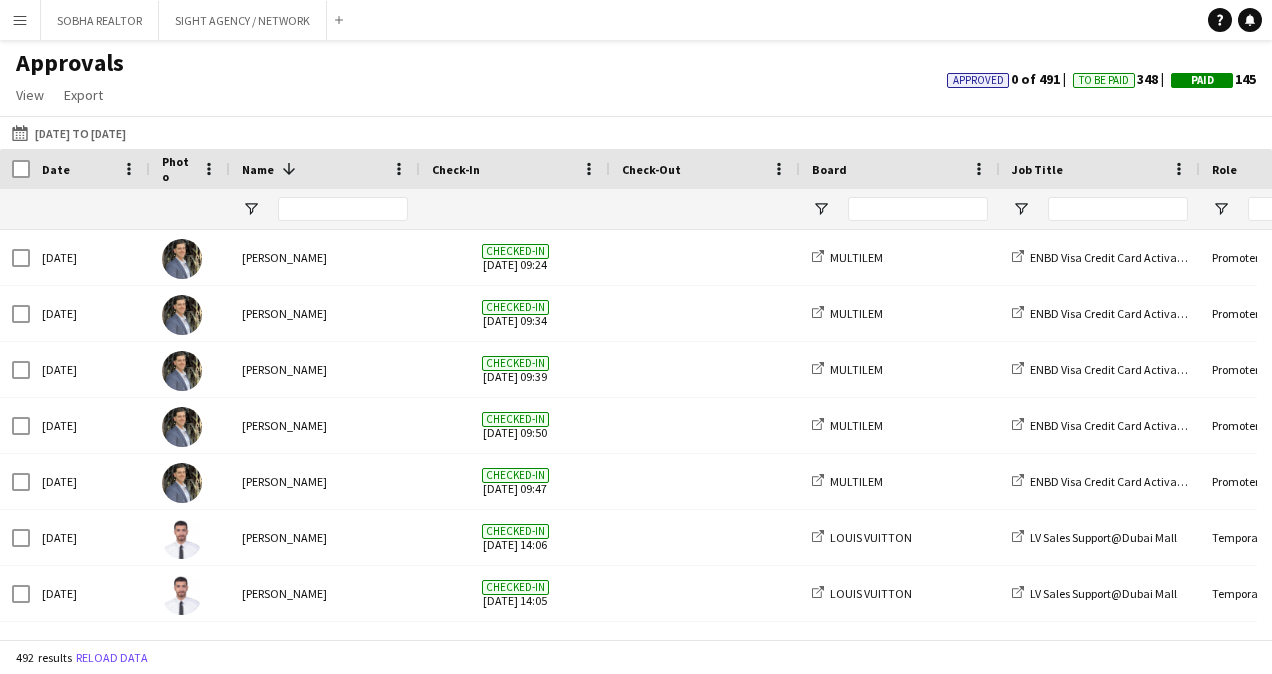 click on "Menu" at bounding box center (20, 20) 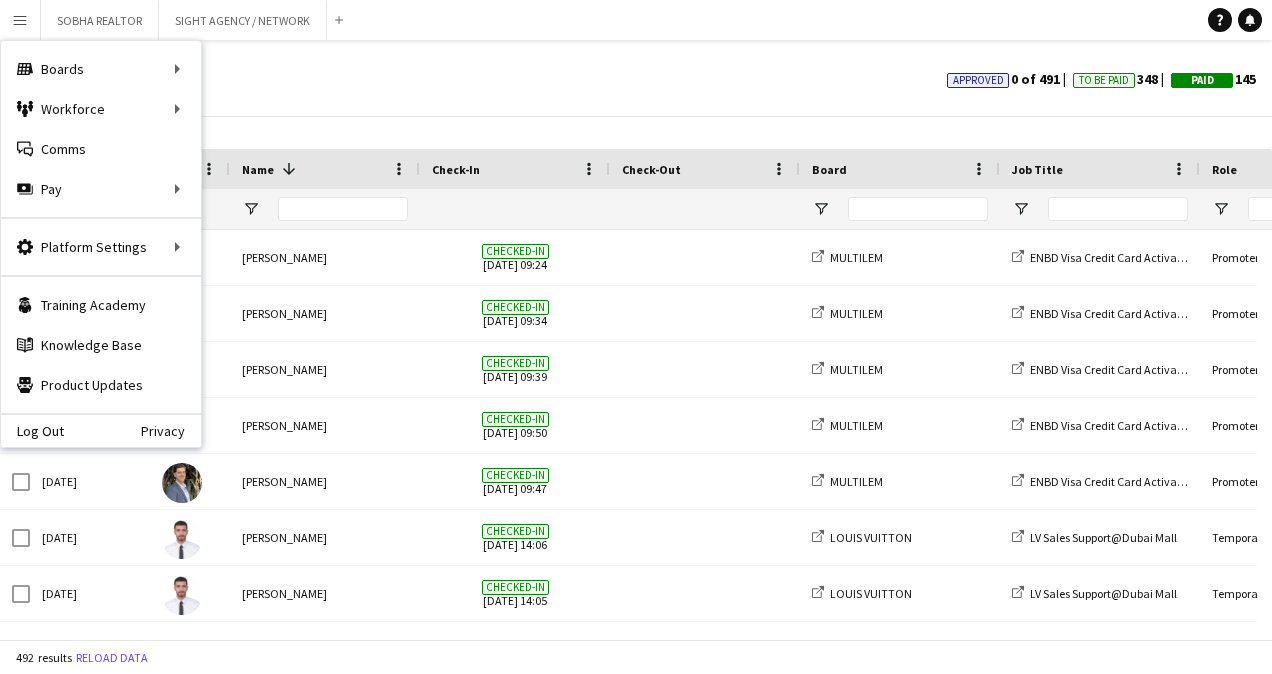 click on "Approvals   View  Customise view Customise filters Reset Filters Reset View Reset All  Export  Export as XLSX Export as CSV Export as PDF Approved  0 of 491  To Be Paid  348  Paid  145" 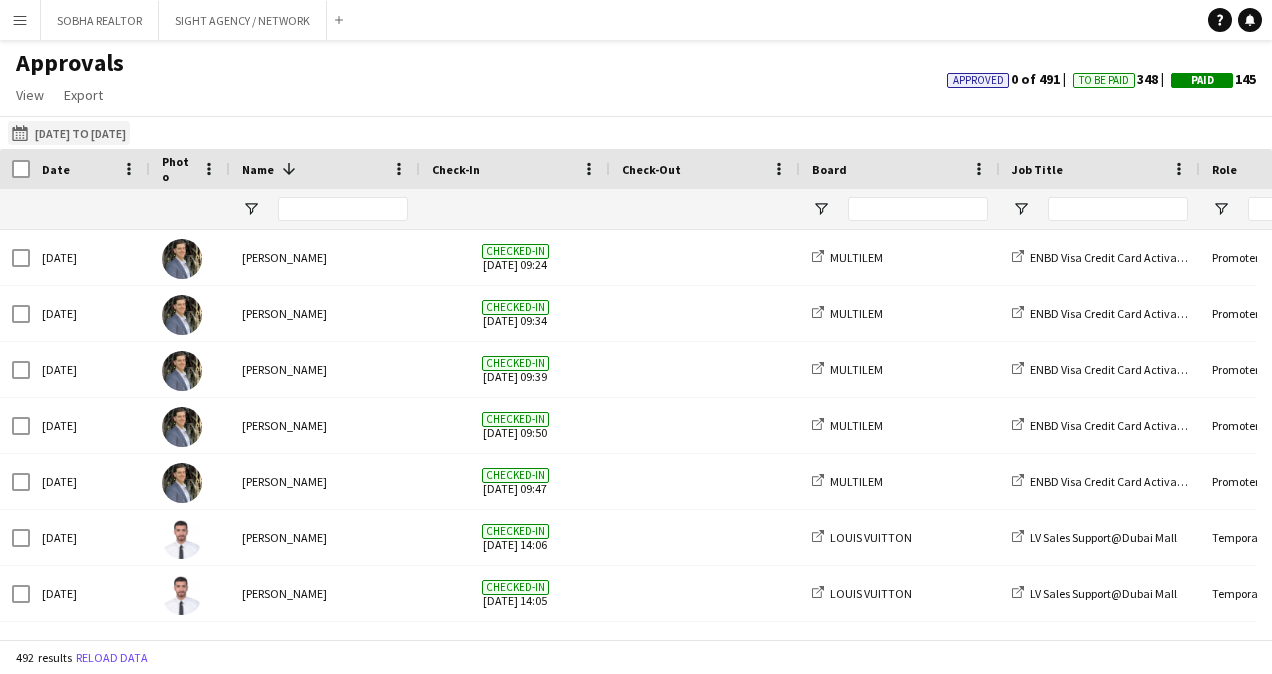 click on "[DATE] to [DATE]
[DATE] to [DATE]" 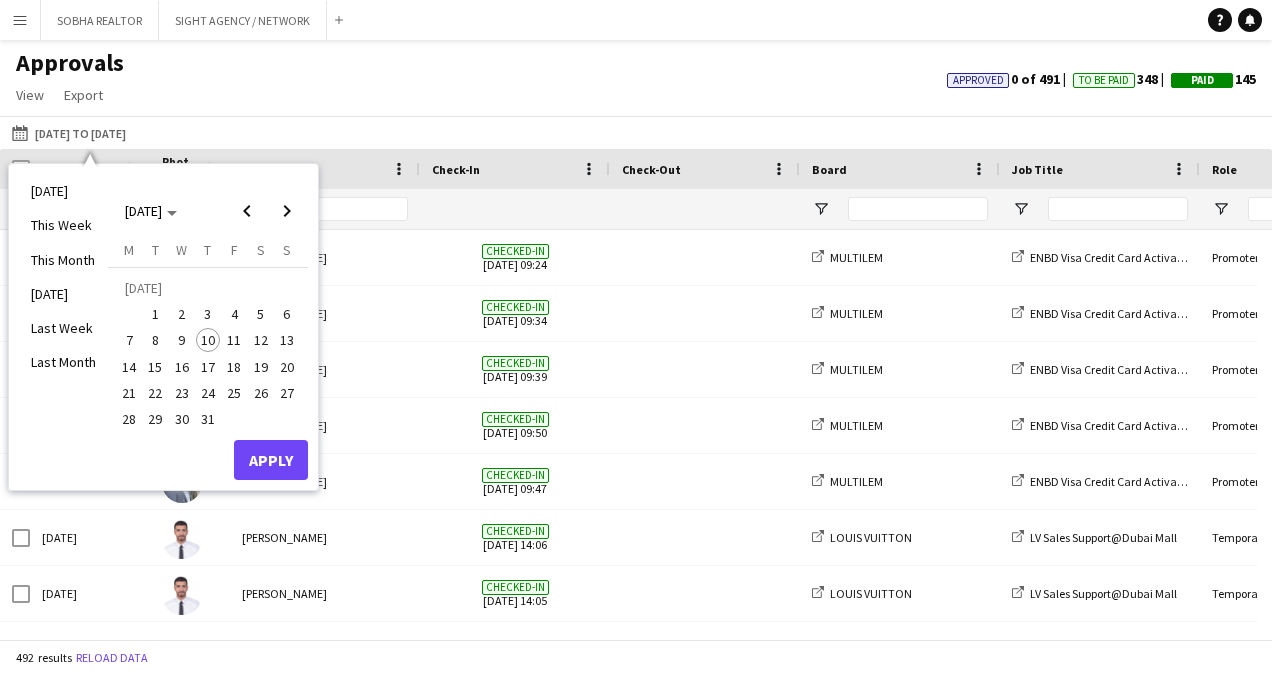 click on "Menu" at bounding box center (20, 20) 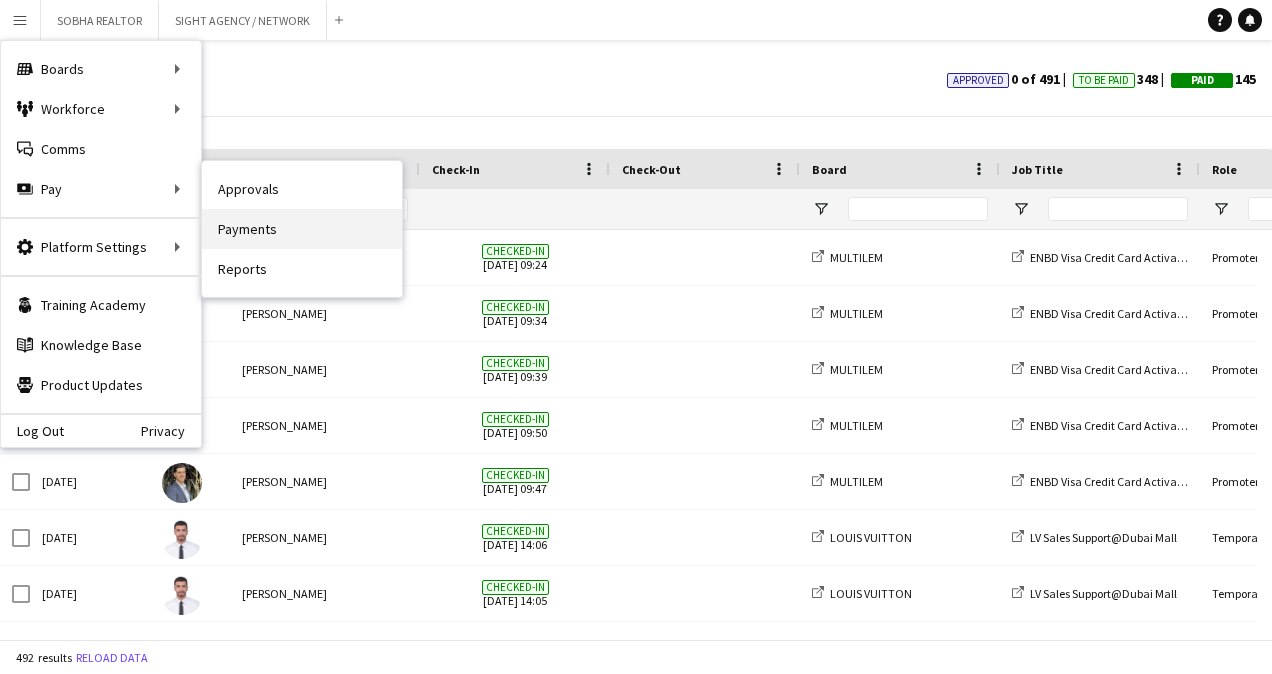 click on "Payments" at bounding box center [302, 229] 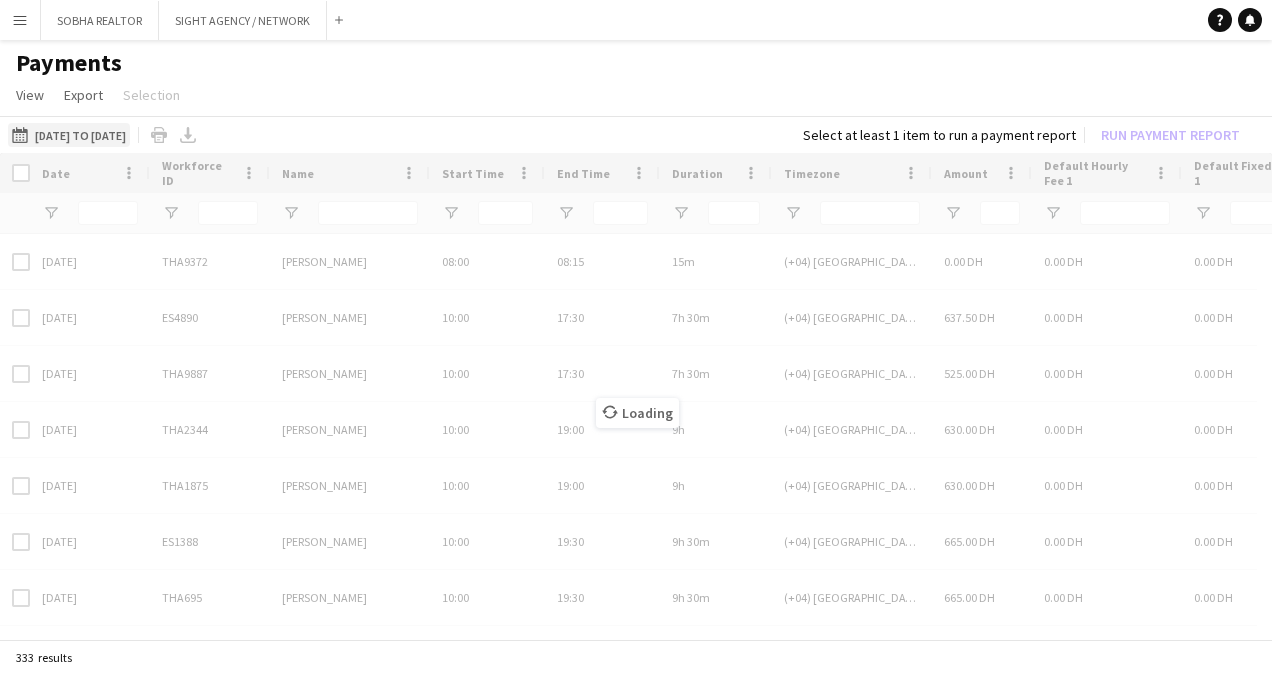 click on "[DATE] to [DATE]
[DATE] to [DATE]" 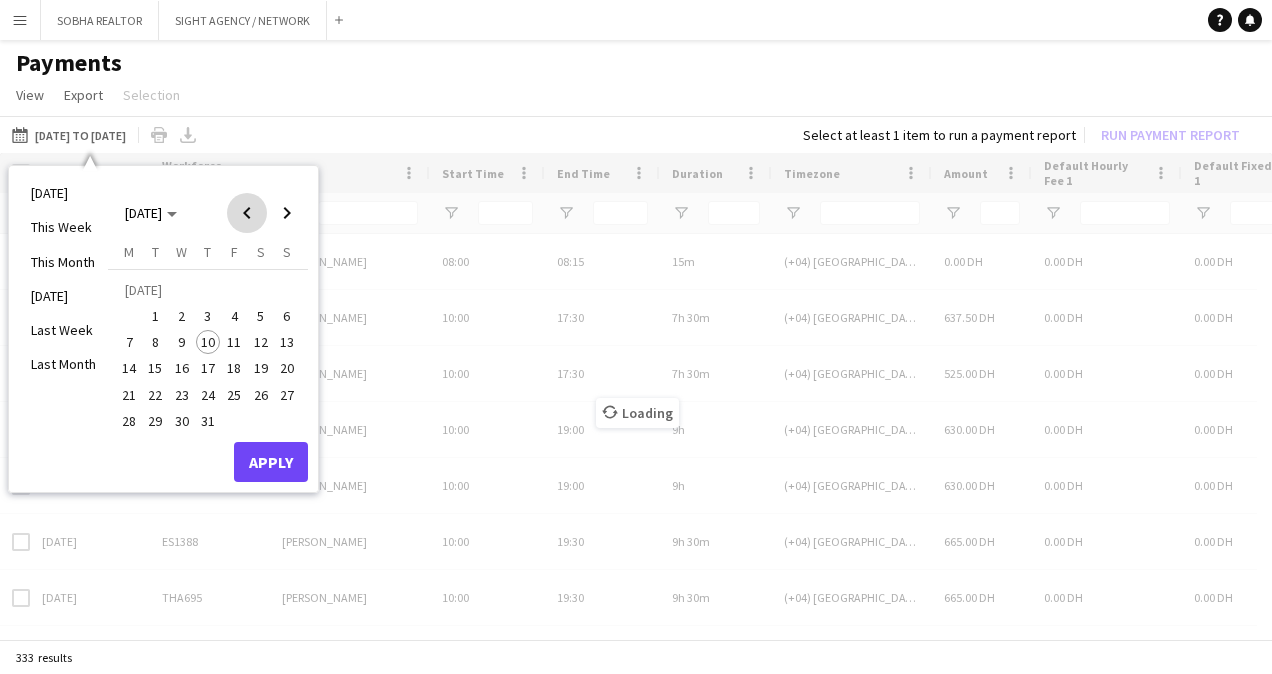 click at bounding box center [247, 213] 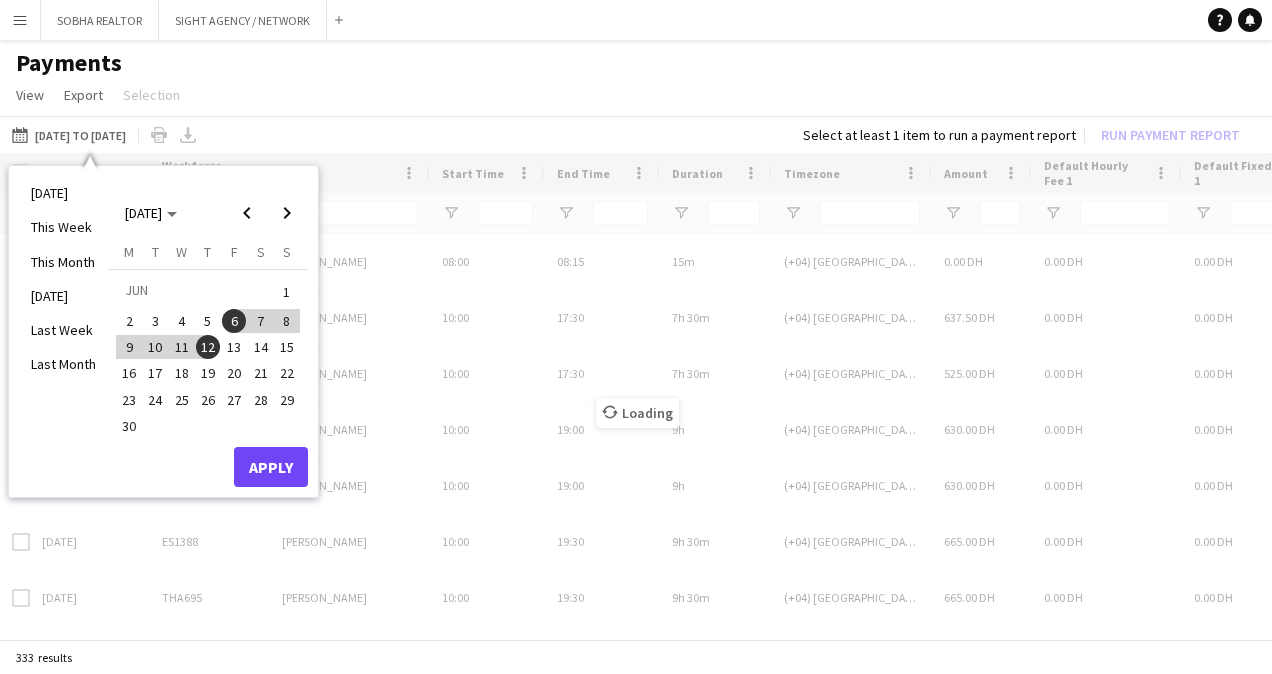 click on "6" at bounding box center [234, 321] 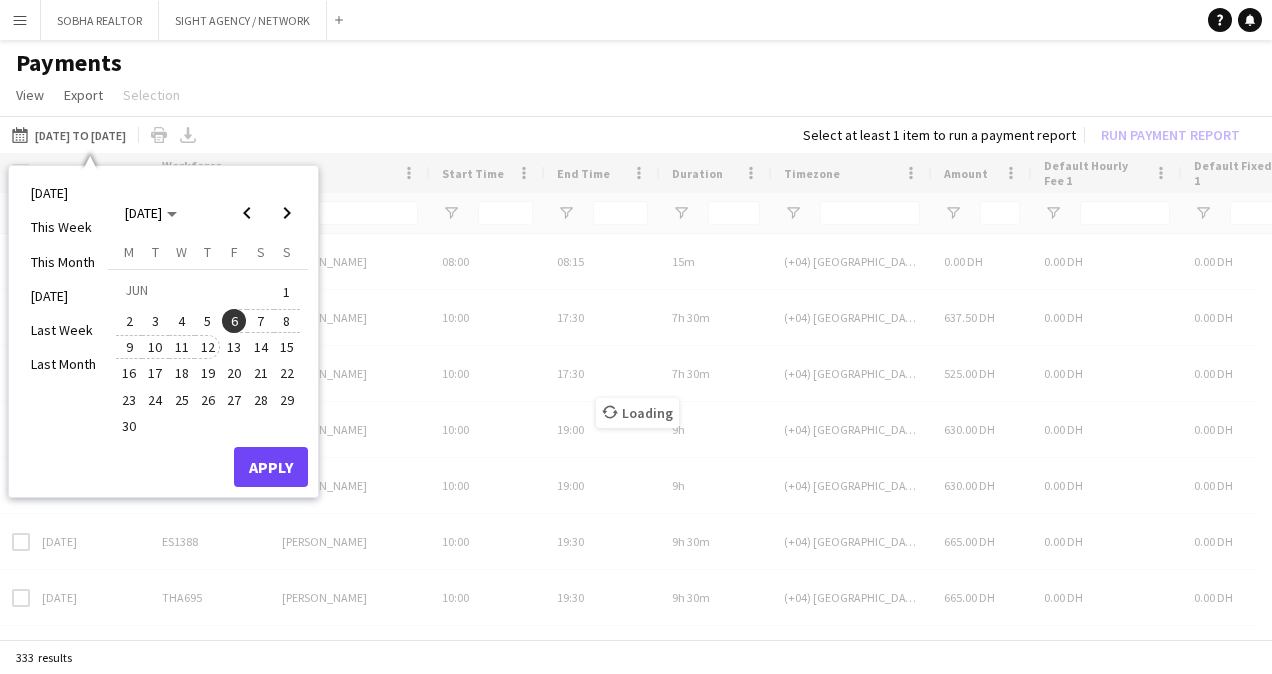 click on "12" at bounding box center (208, 347) 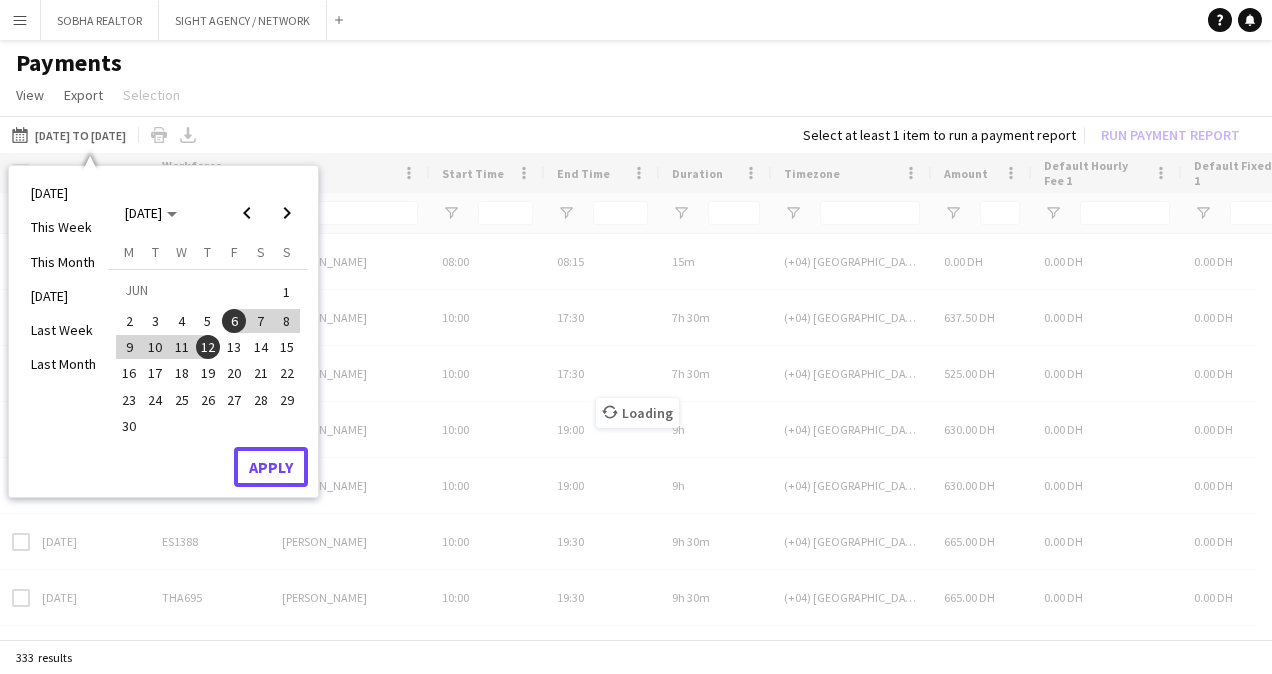 click on "Apply" at bounding box center (271, 467) 